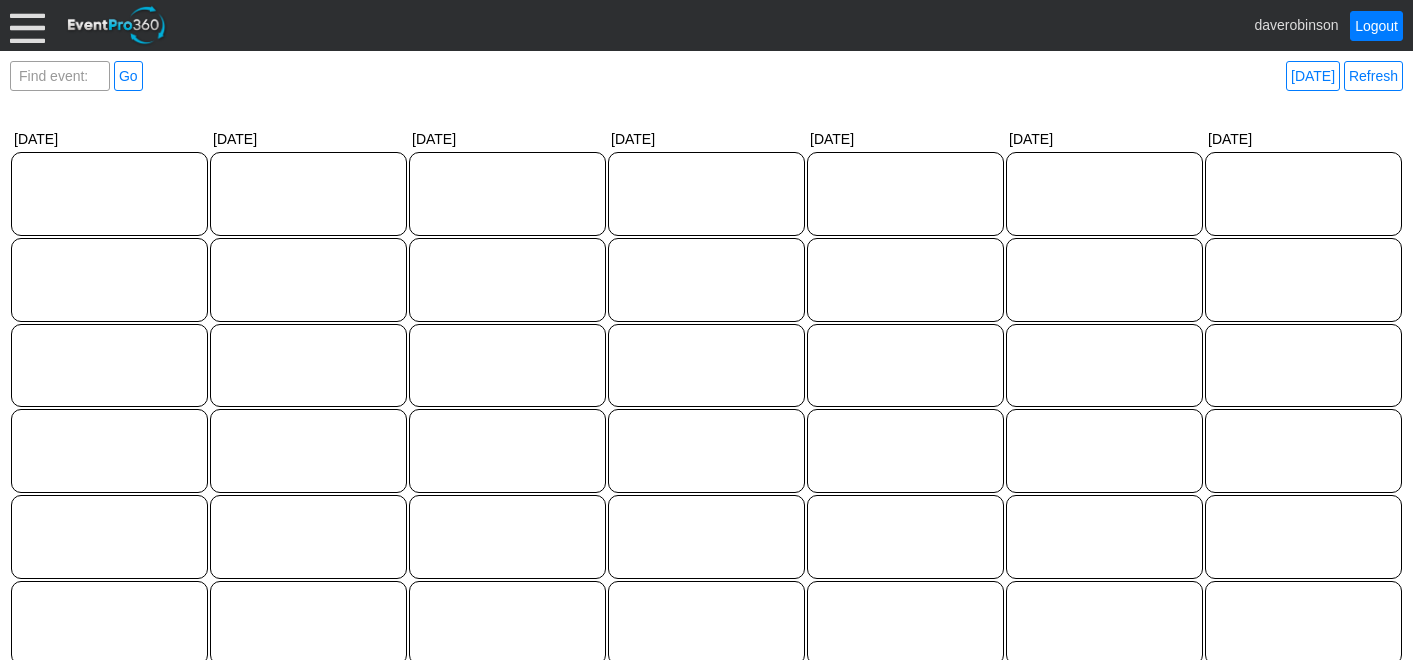 scroll, scrollTop: 0, scrollLeft: 0, axis: both 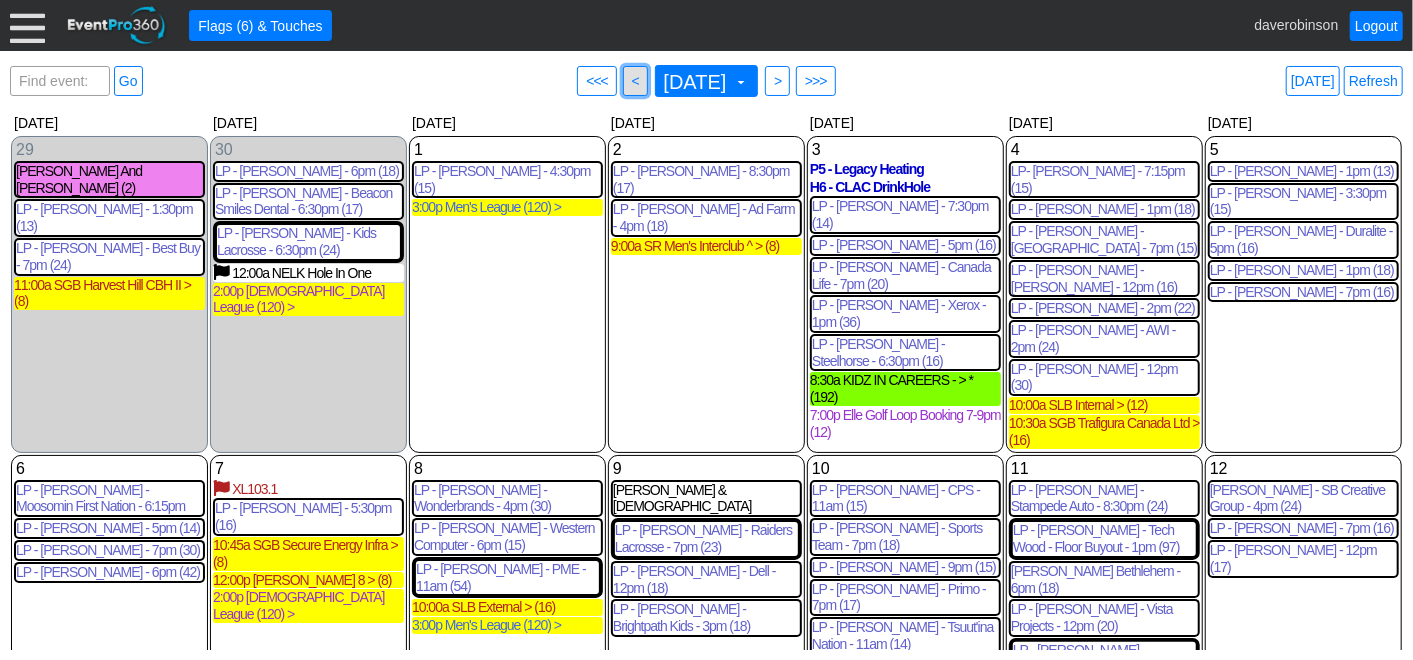 click on "● <" at bounding box center [635, 81] 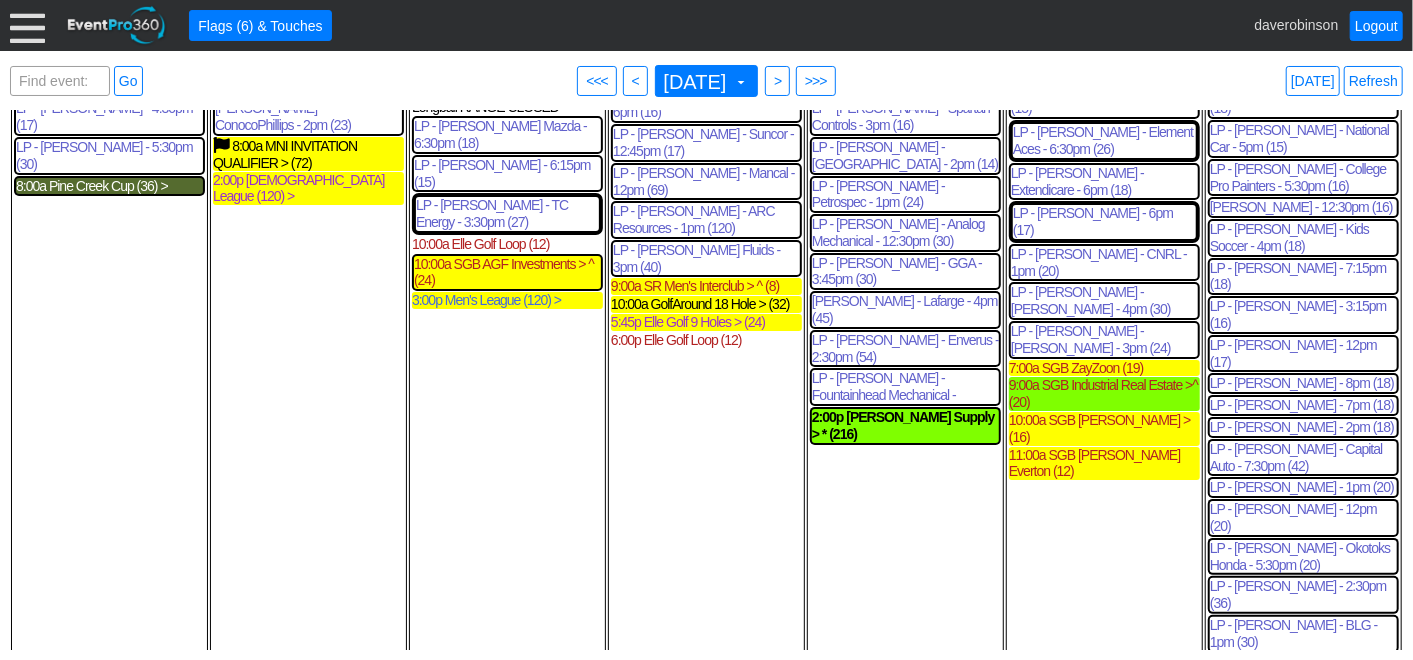 scroll, scrollTop: 111, scrollLeft: 0, axis: vertical 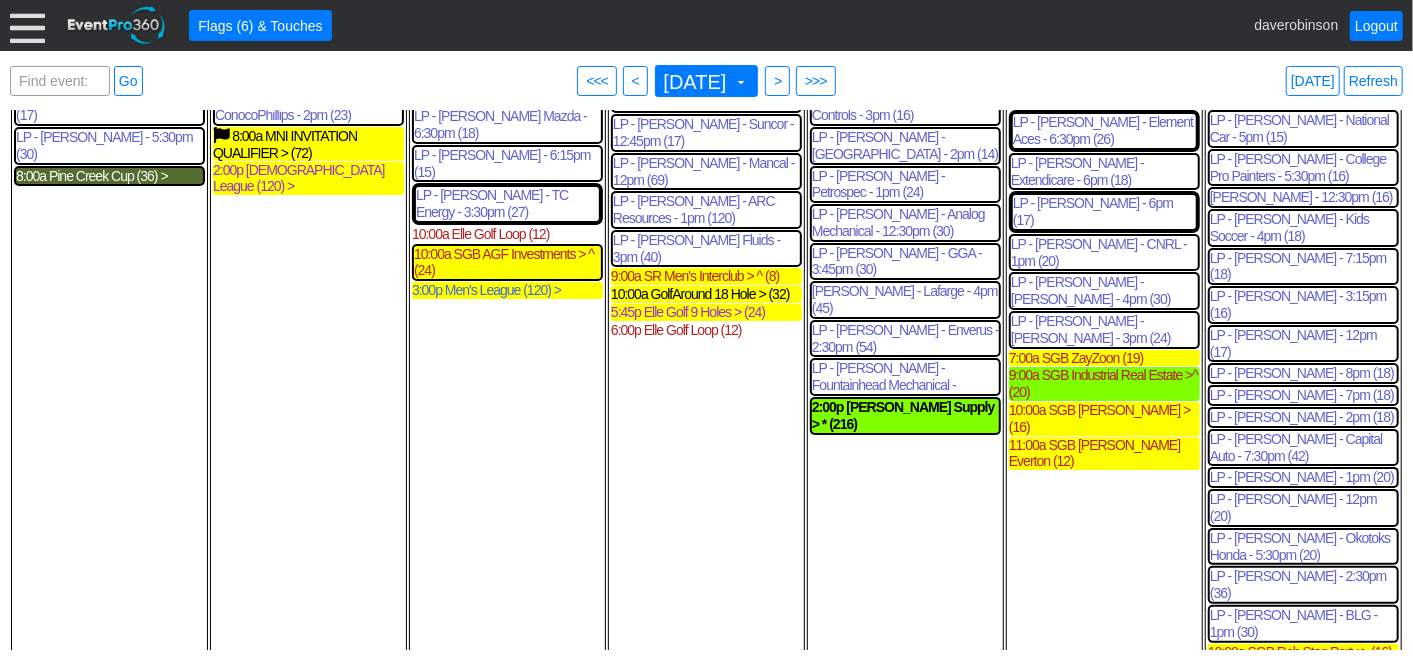click at bounding box center (27, 25) 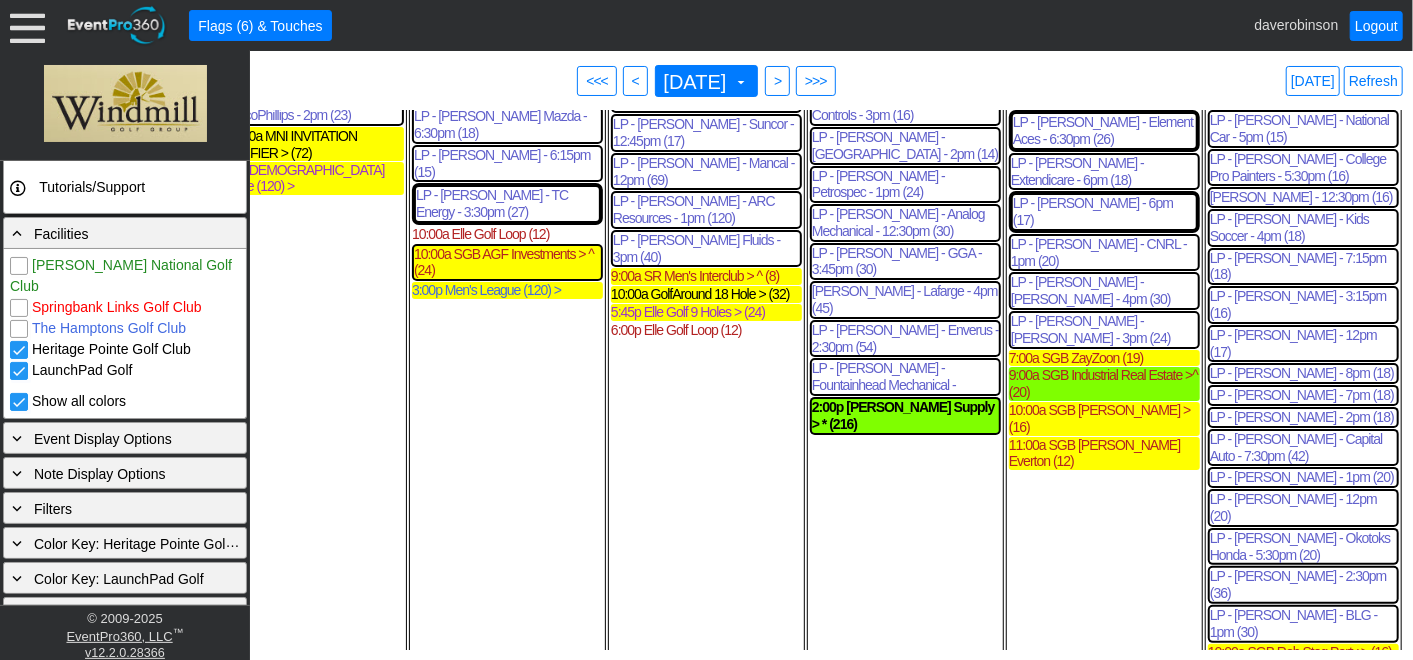 scroll, scrollTop: 449, scrollLeft: 0, axis: vertical 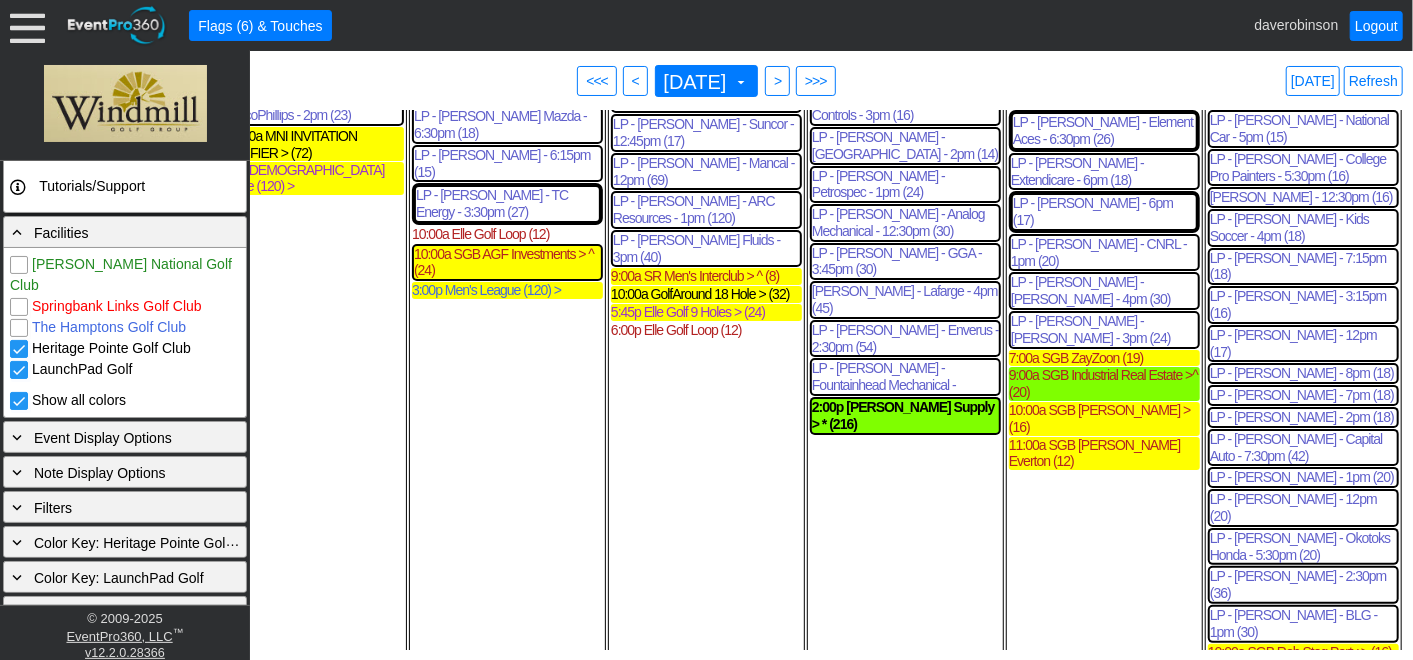 click on "LaunchPad Golf" at bounding box center [21, 372] 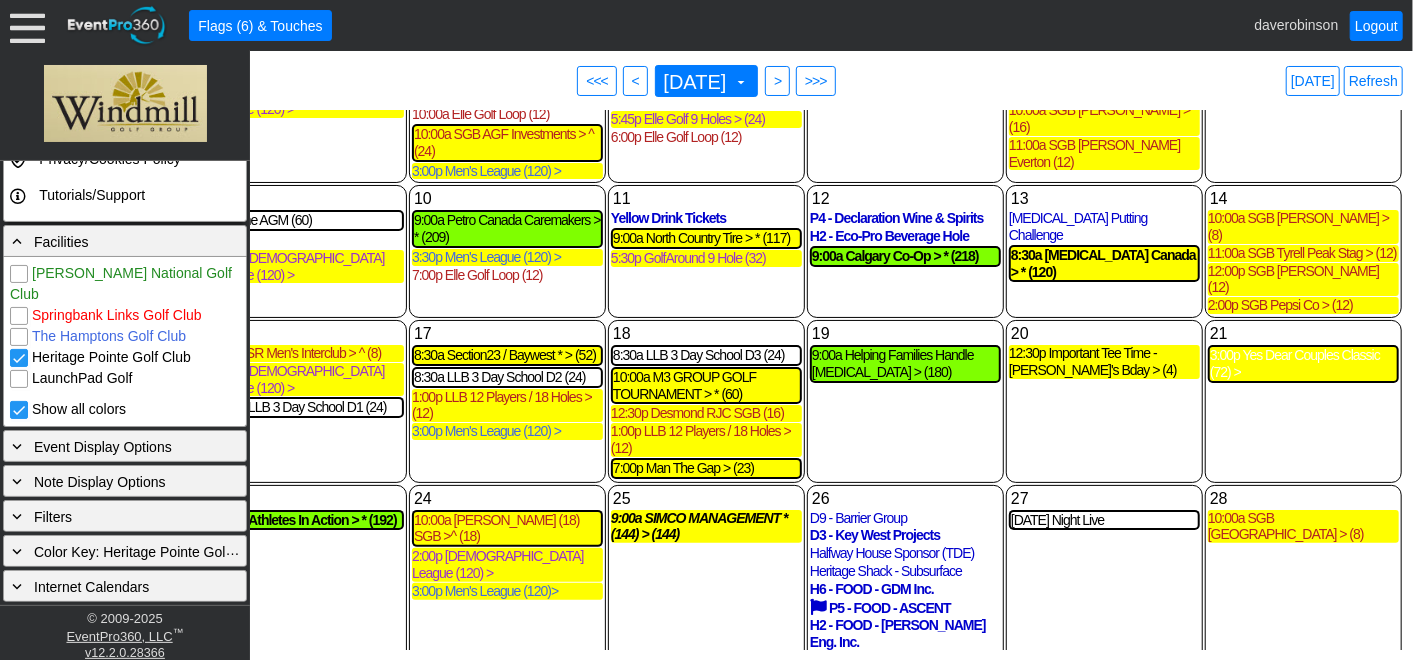 scroll, scrollTop: 0, scrollLeft: 0, axis: both 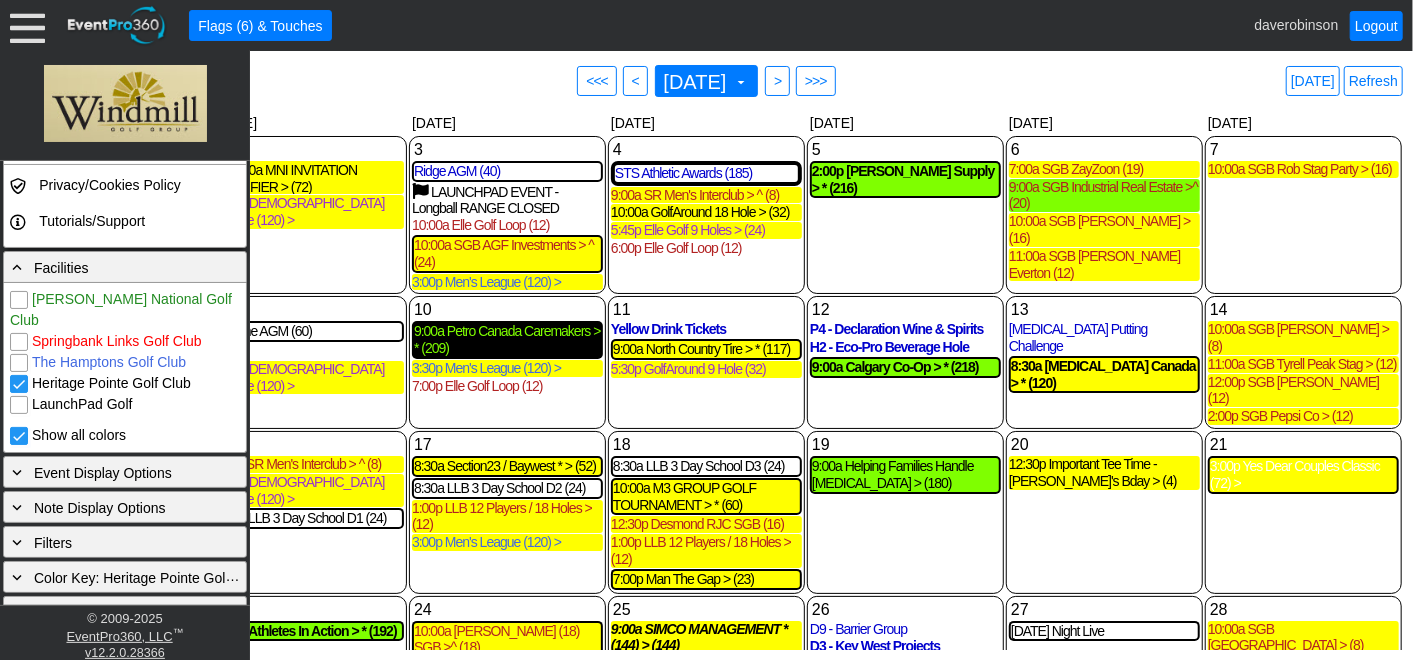 click on "9:00a Petro Canada Caremakers > * (209)" at bounding box center (507, 340) 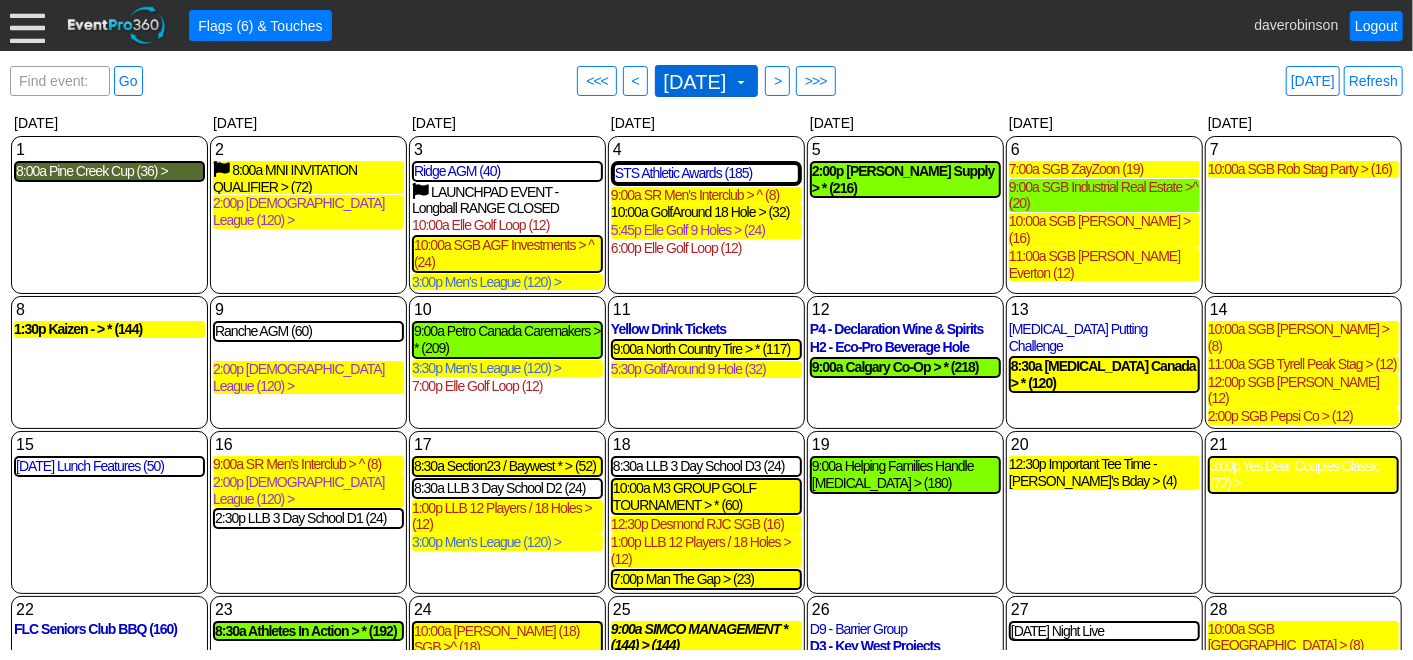 click at bounding box center [741, 82] 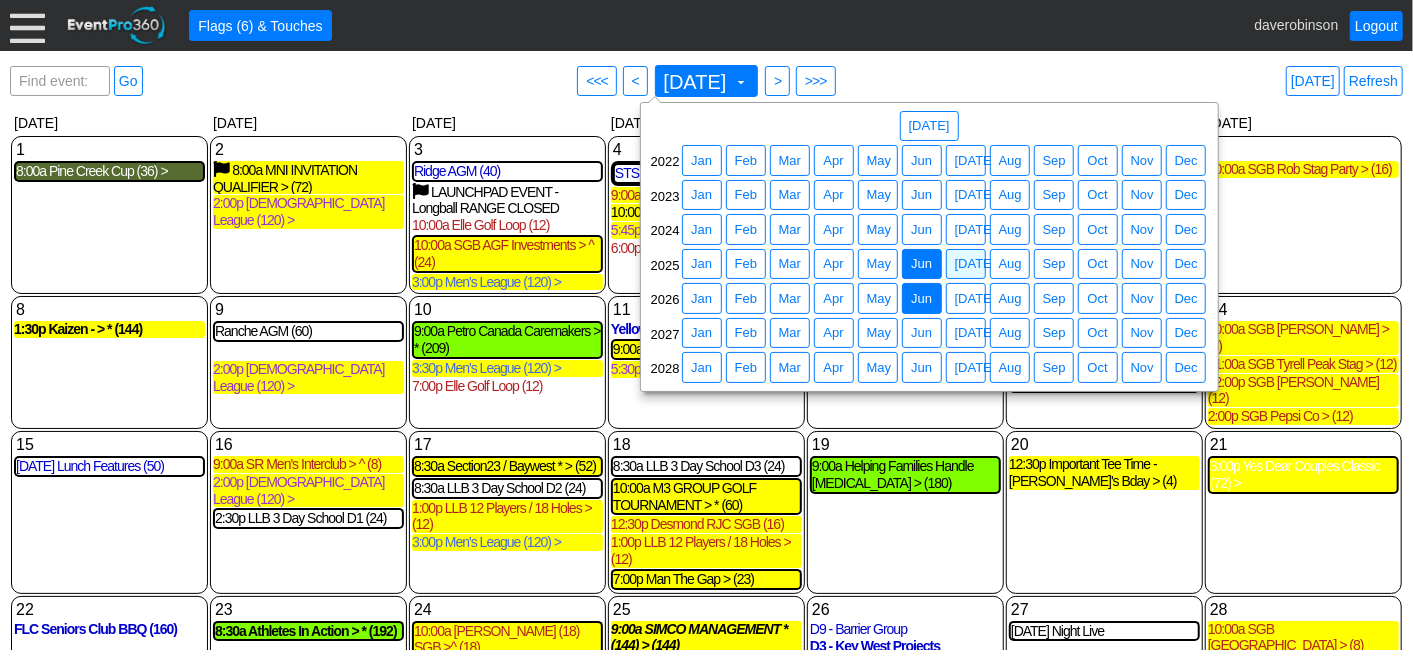 click on "Jun" at bounding box center (921, 299) 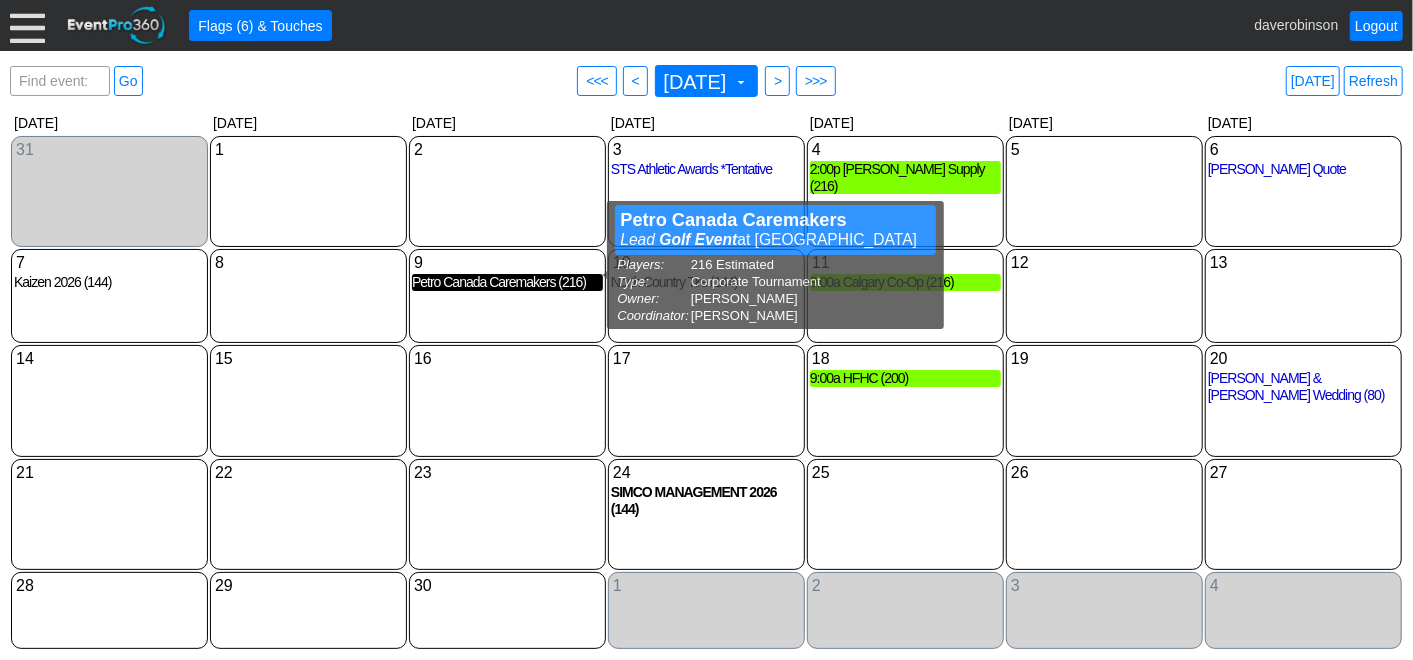 click on "Petro Canada Caremakers (216)" at bounding box center [507, 282] 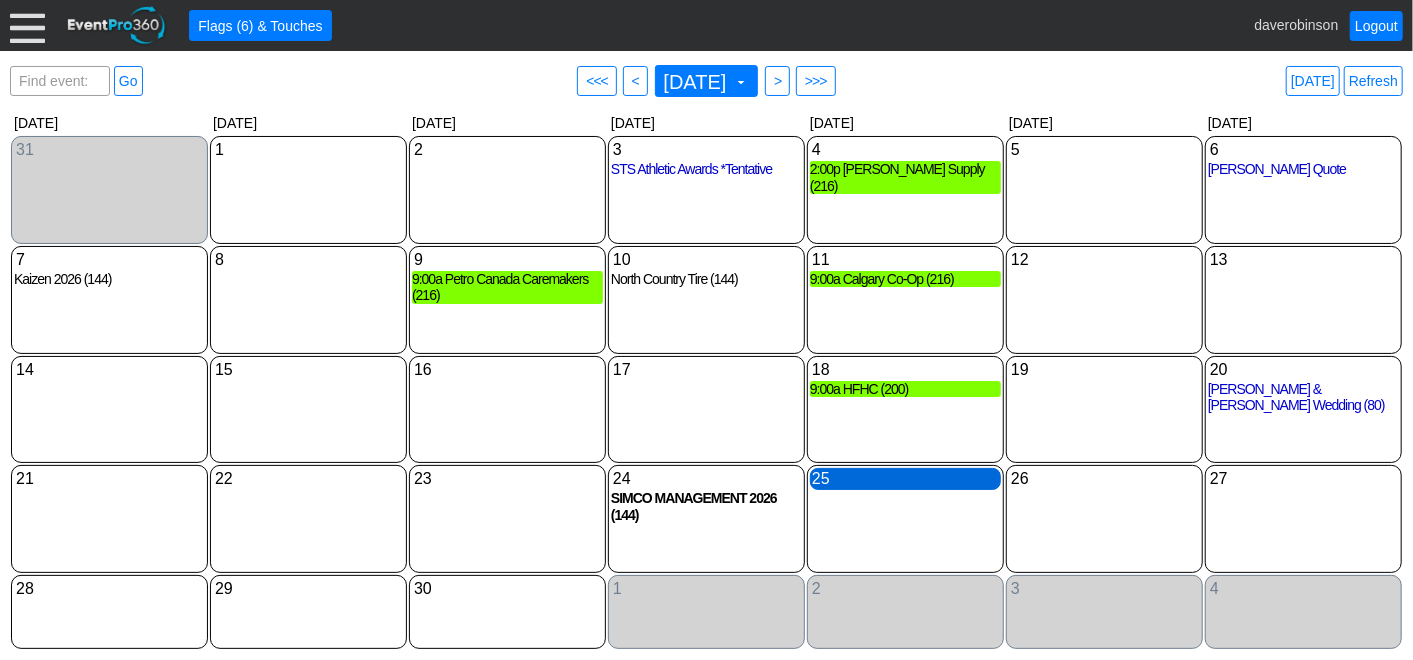 click on "25  [DATE]" at bounding box center [905, 479] 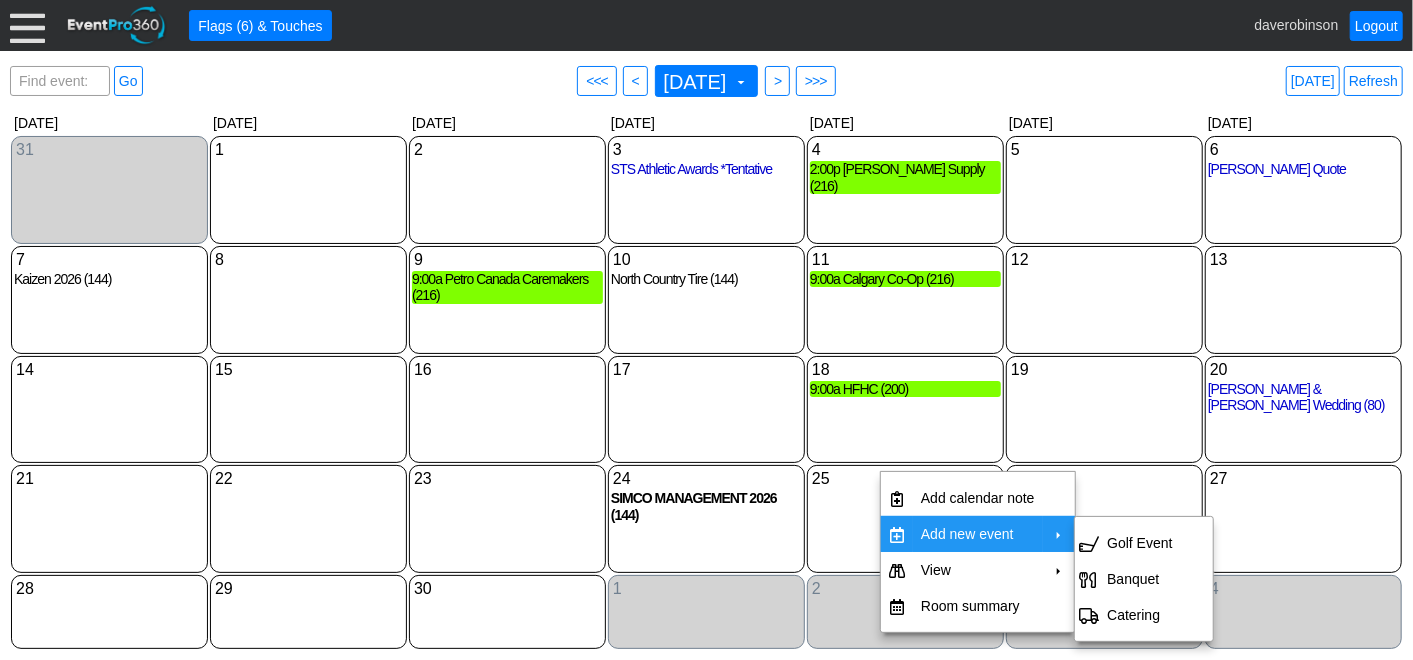 click on "Add new event" at bounding box center (978, 534) 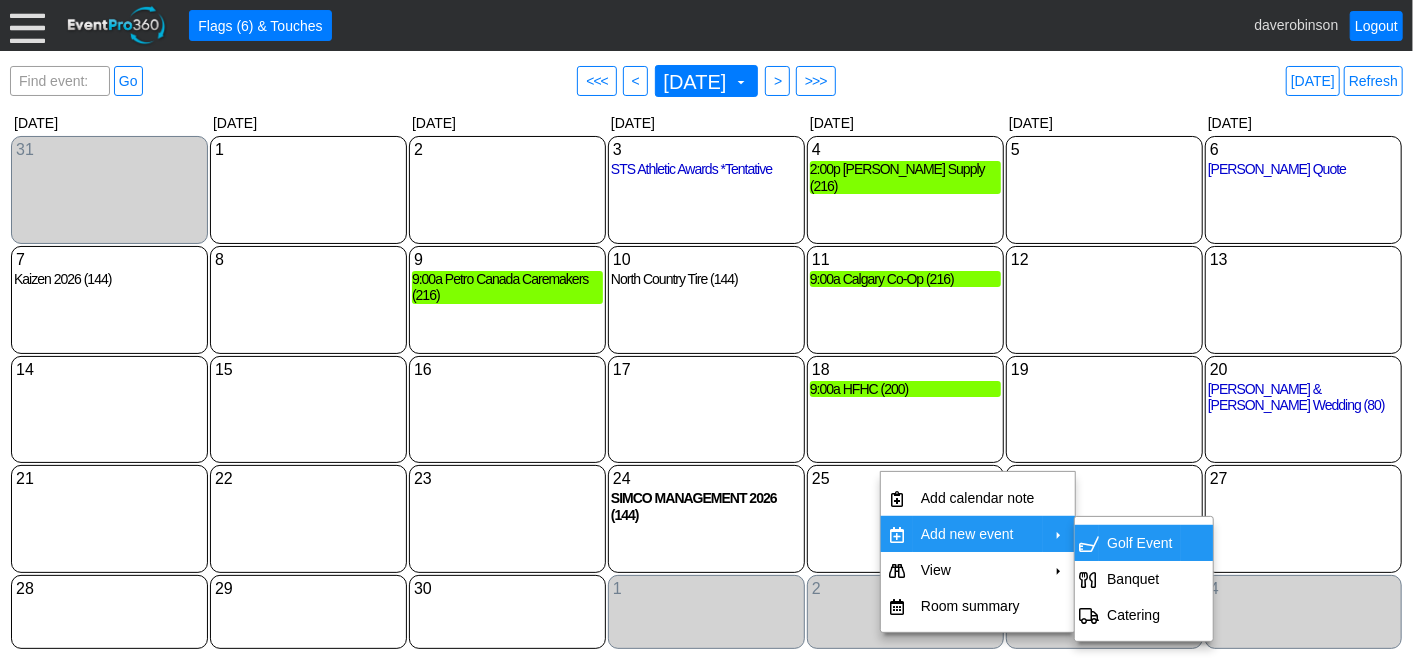 click on "Golf Event" at bounding box center [1139, 543] 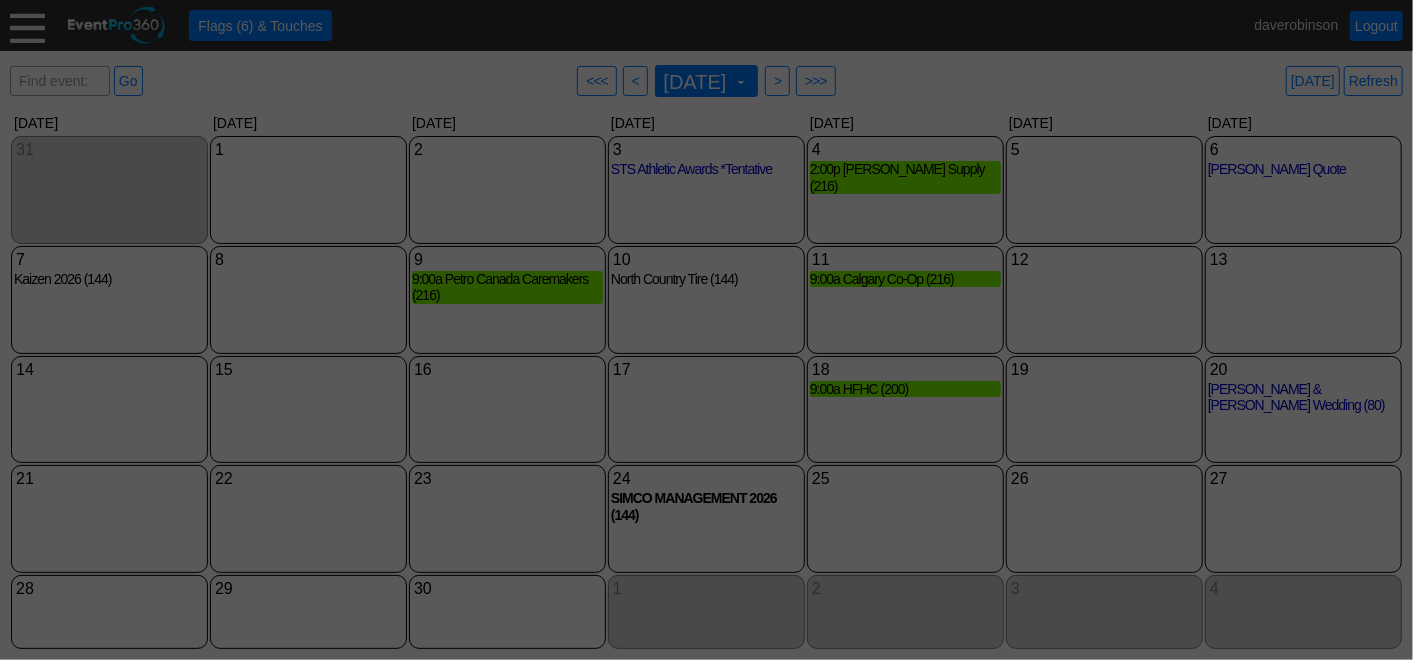 type on "Lead" 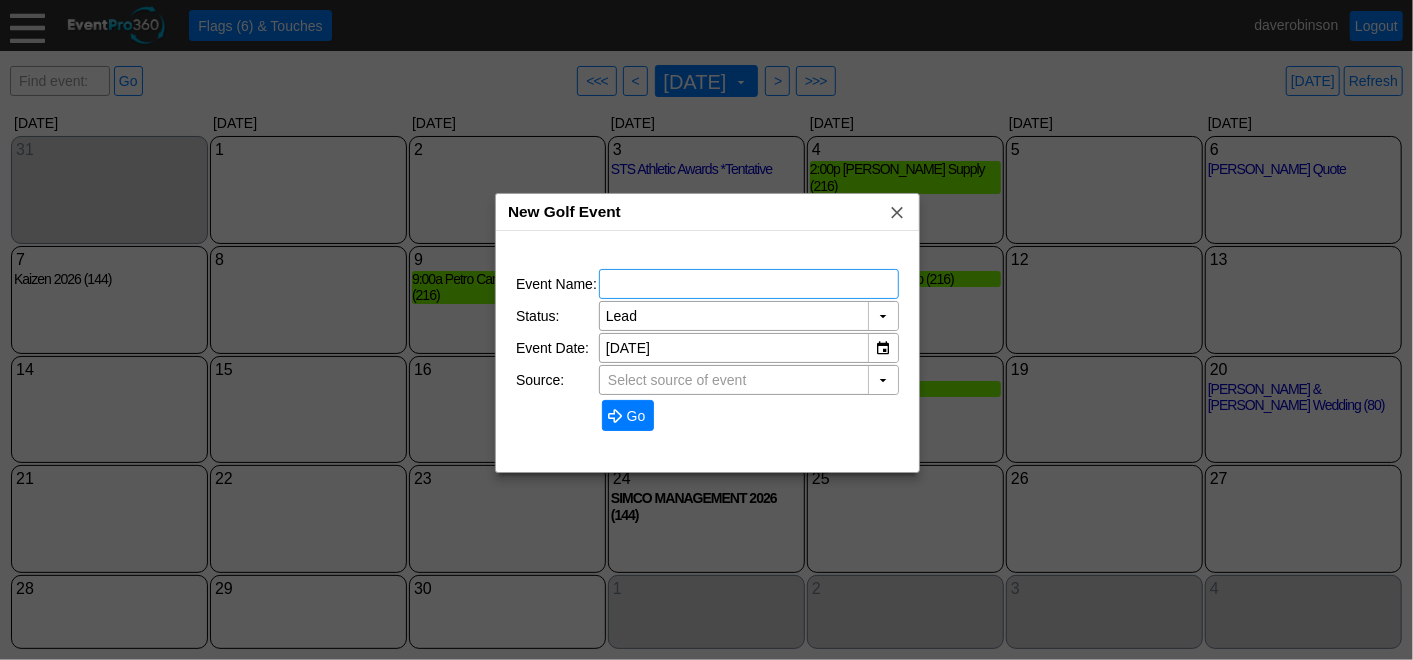 type on "The Hamptons Golf Club" 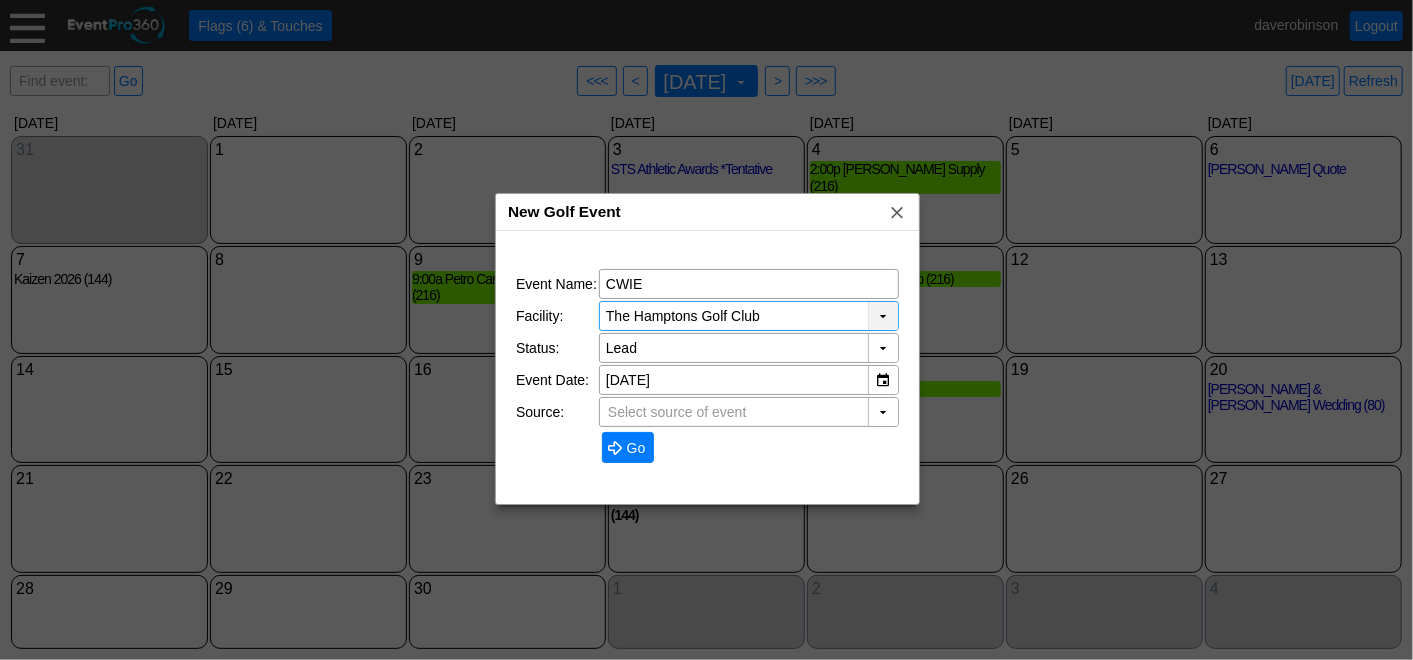 type on "CWIE" 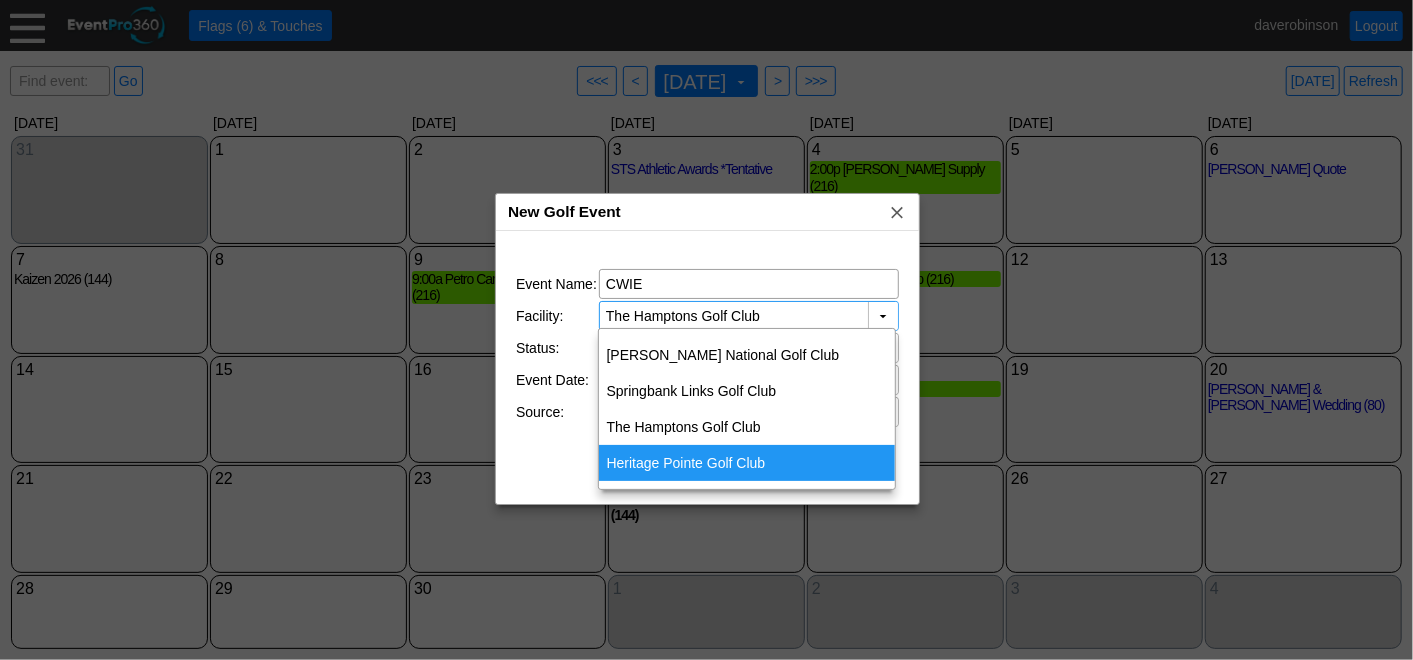 click on "Heritage Pointe Golf Club" at bounding box center (747, 463) 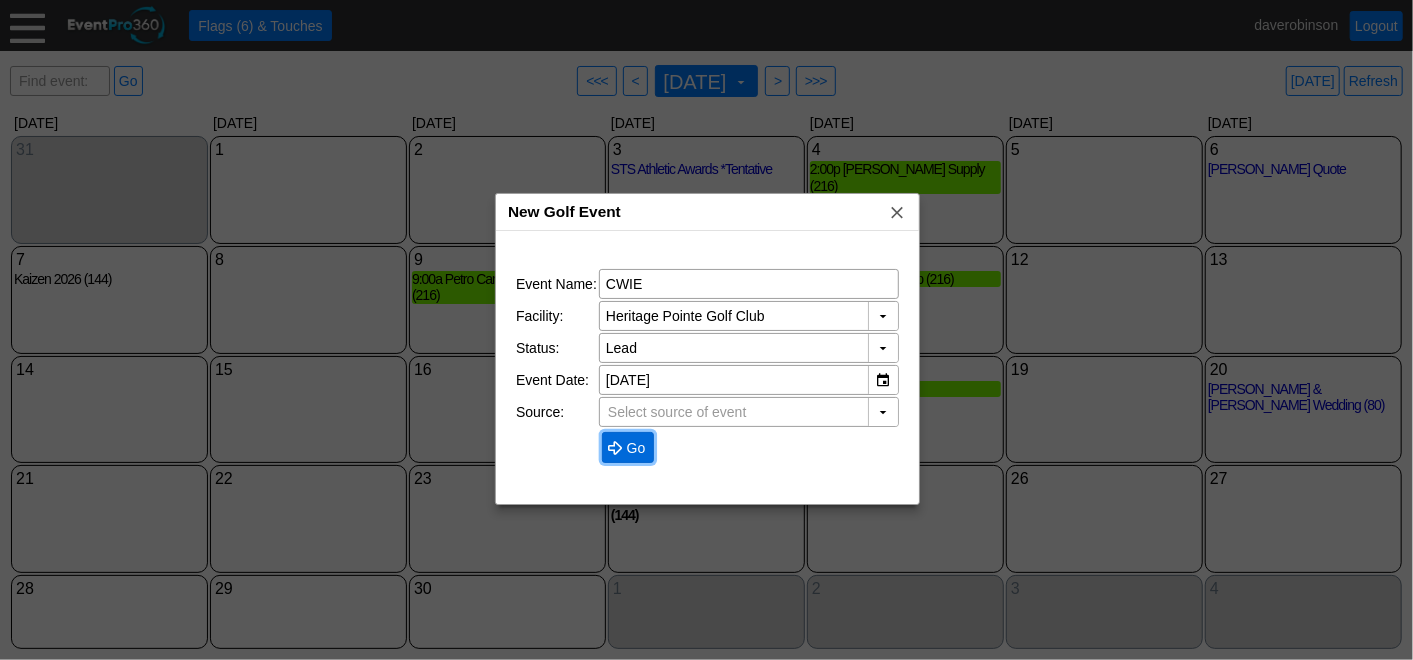 click on "Go" at bounding box center [636, 448] 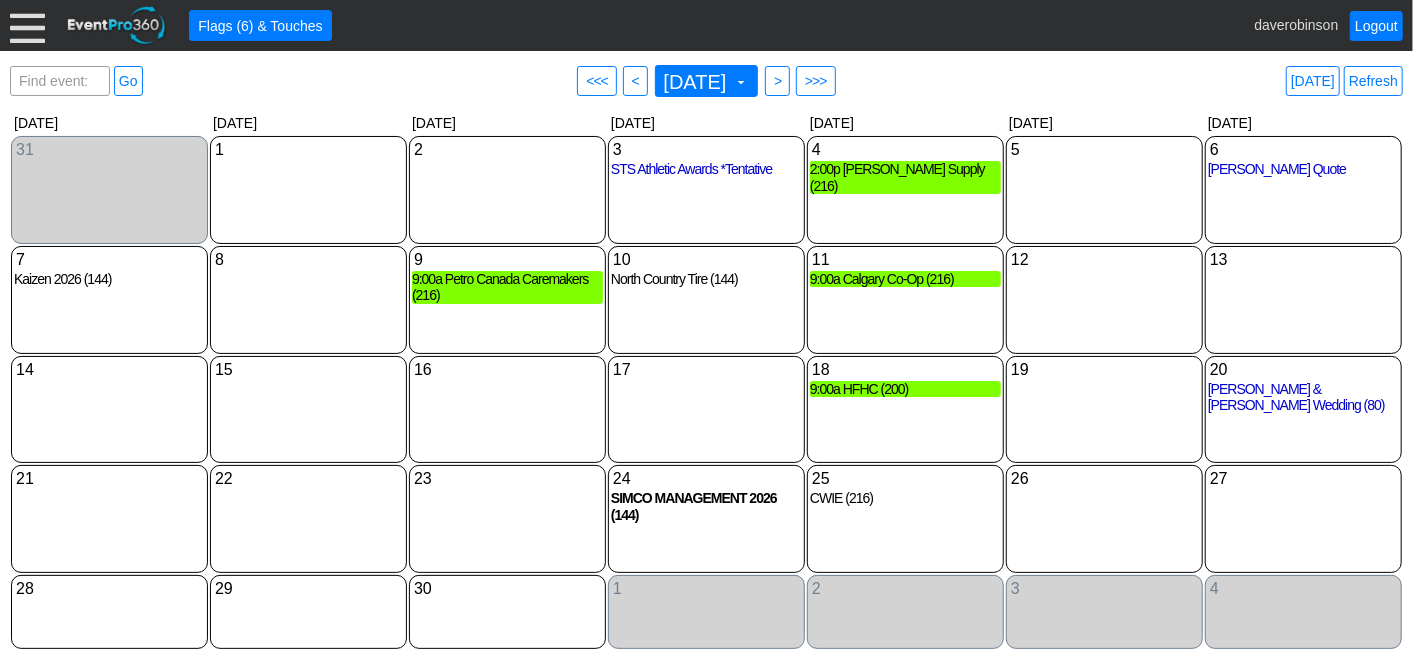 click on "[DATE] ▼" at bounding box center [707, 81] 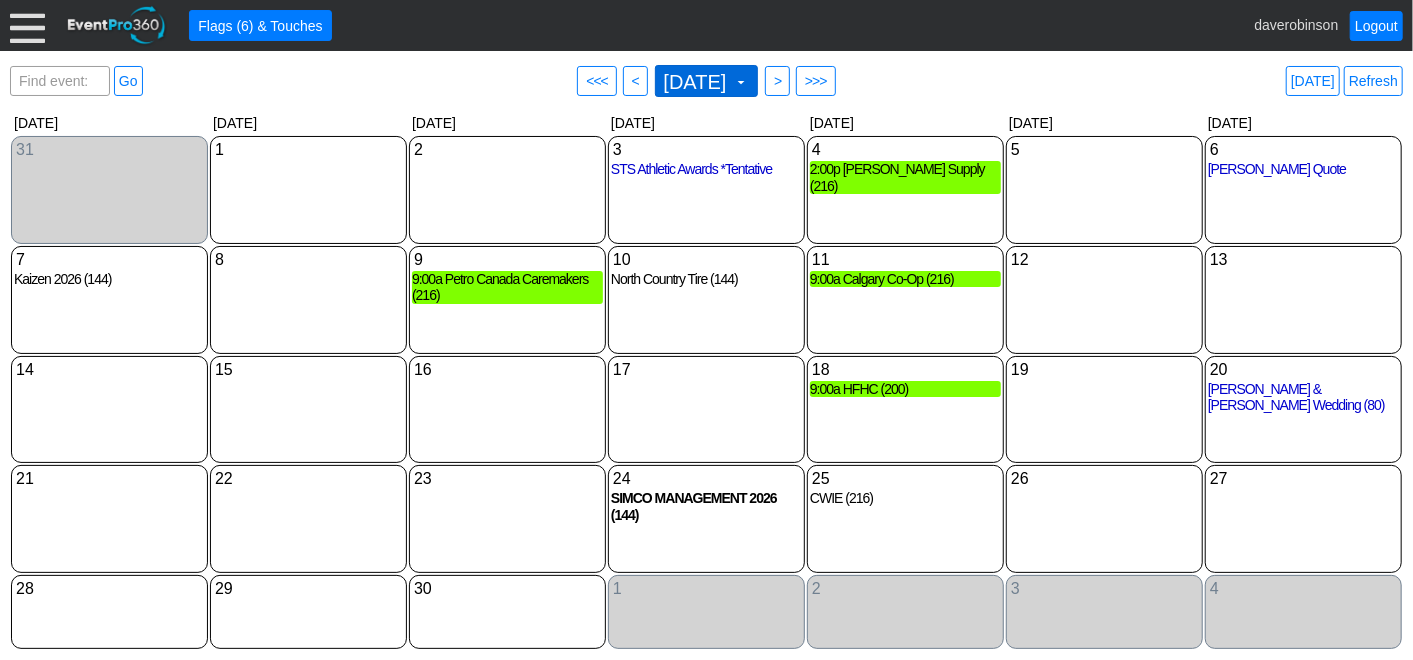 click at bounding box center (741, 82) 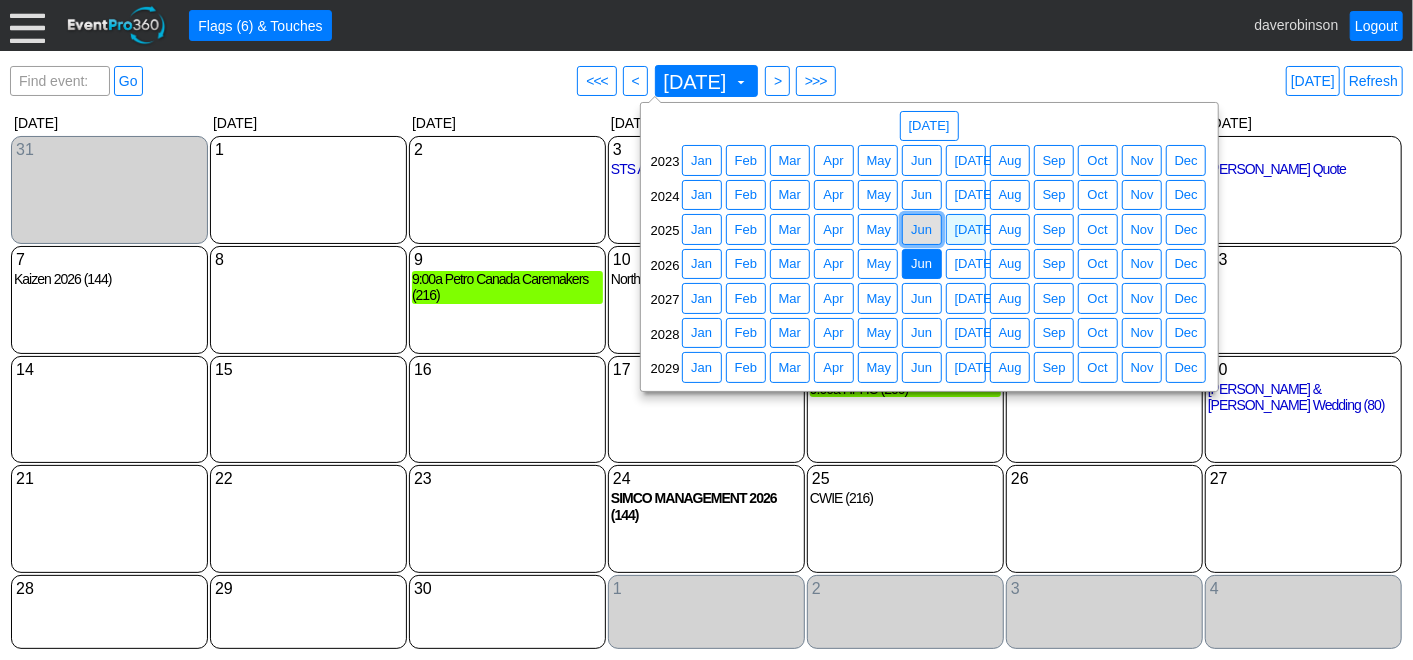 click on "Jun" at bounding box center [921, 230] 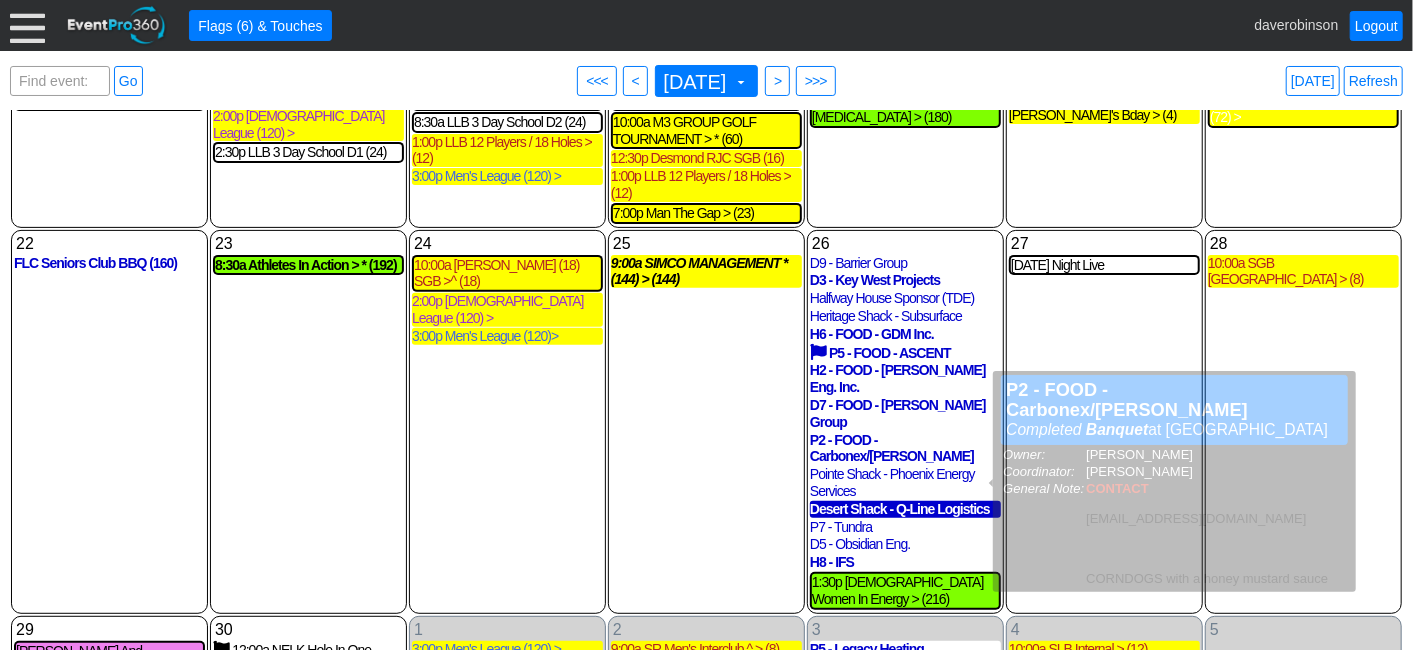 scroll, scrollTop: 377, scrollLeft: 0, axis: vertical 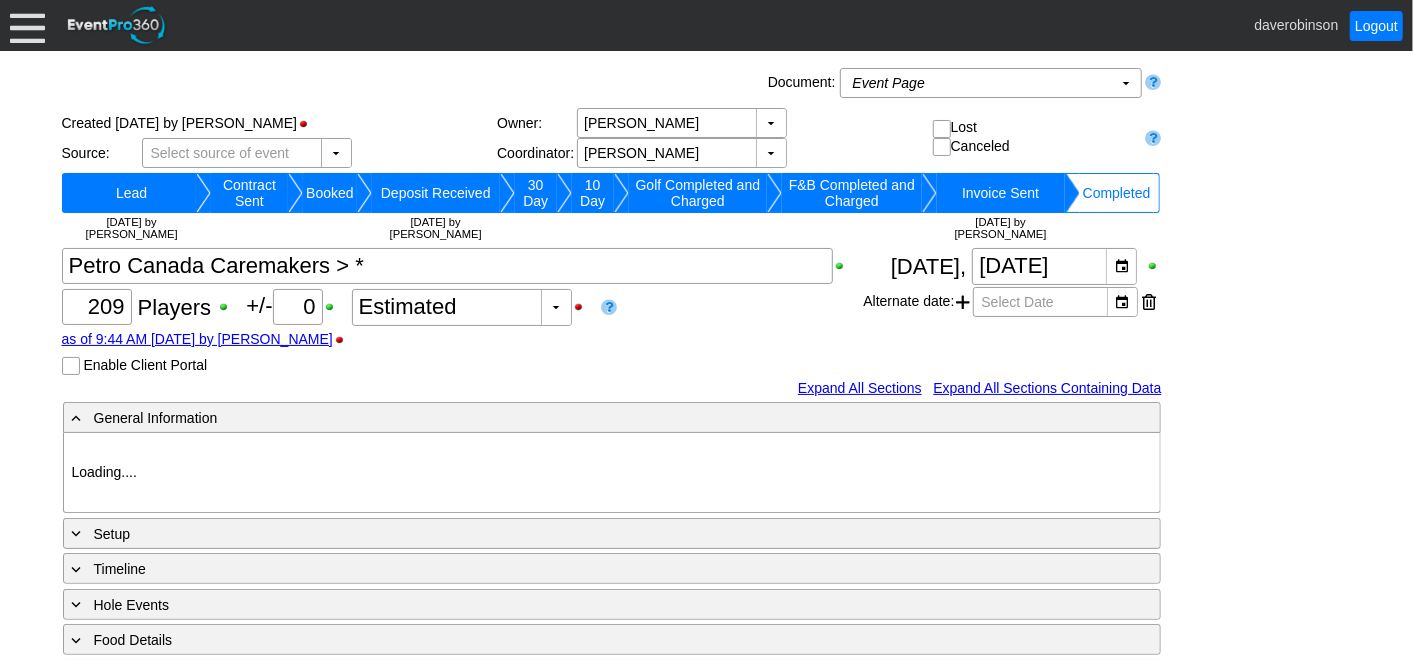 type on "Heritage Pointe Golf Club" 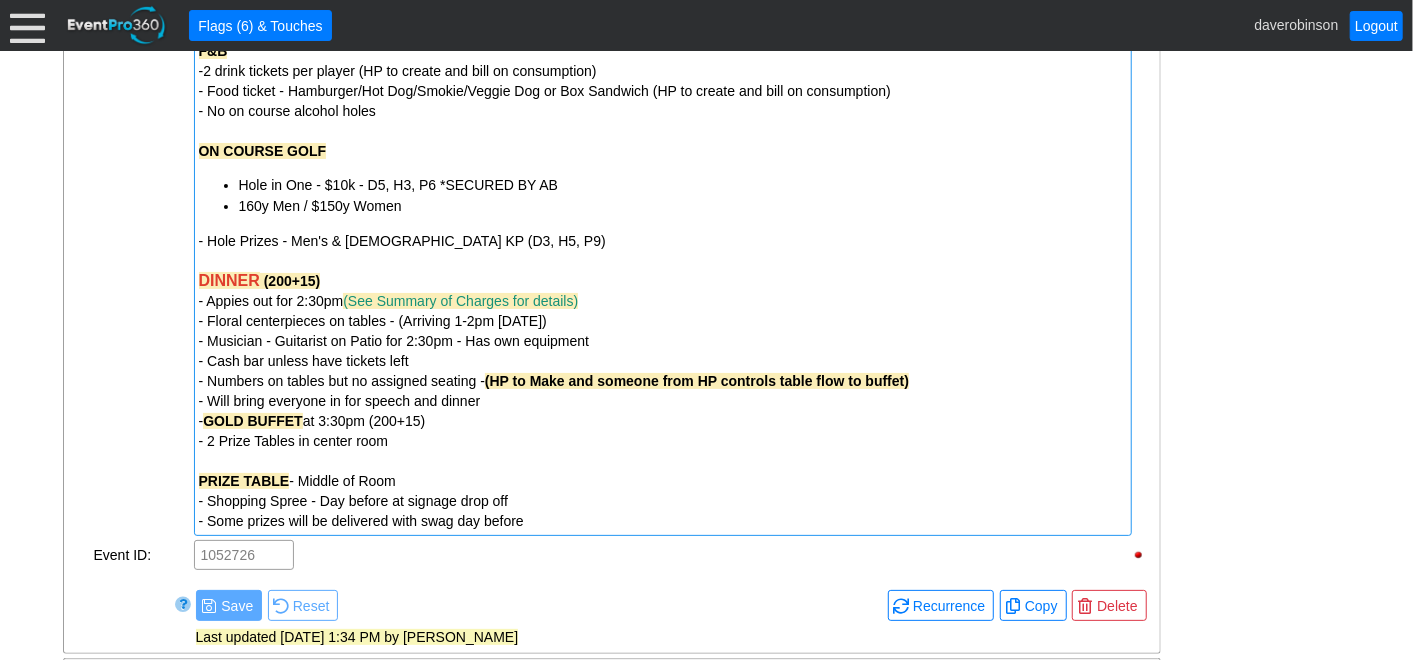 scroll, scrollTop: 1448, scrollLeft: 0, axis: vertical 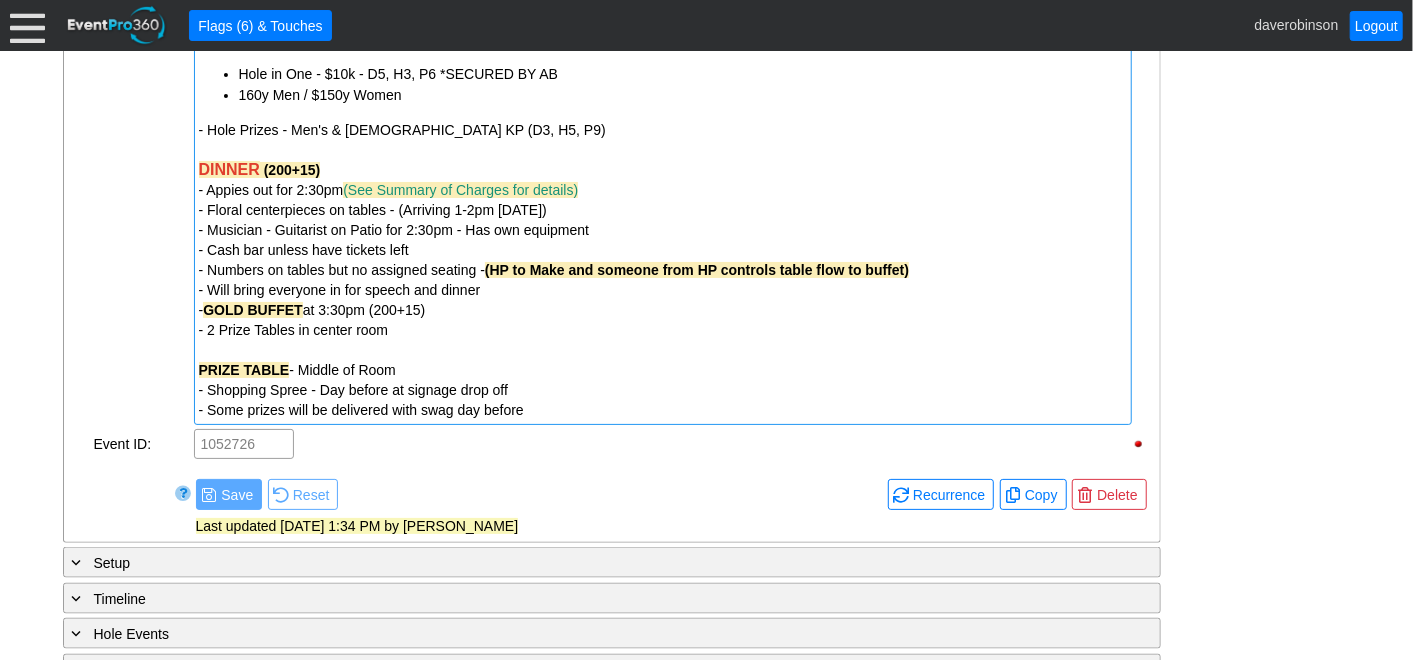 click on "- Some prizes will be delivered with swag day before" at bounding box center [663, 410] 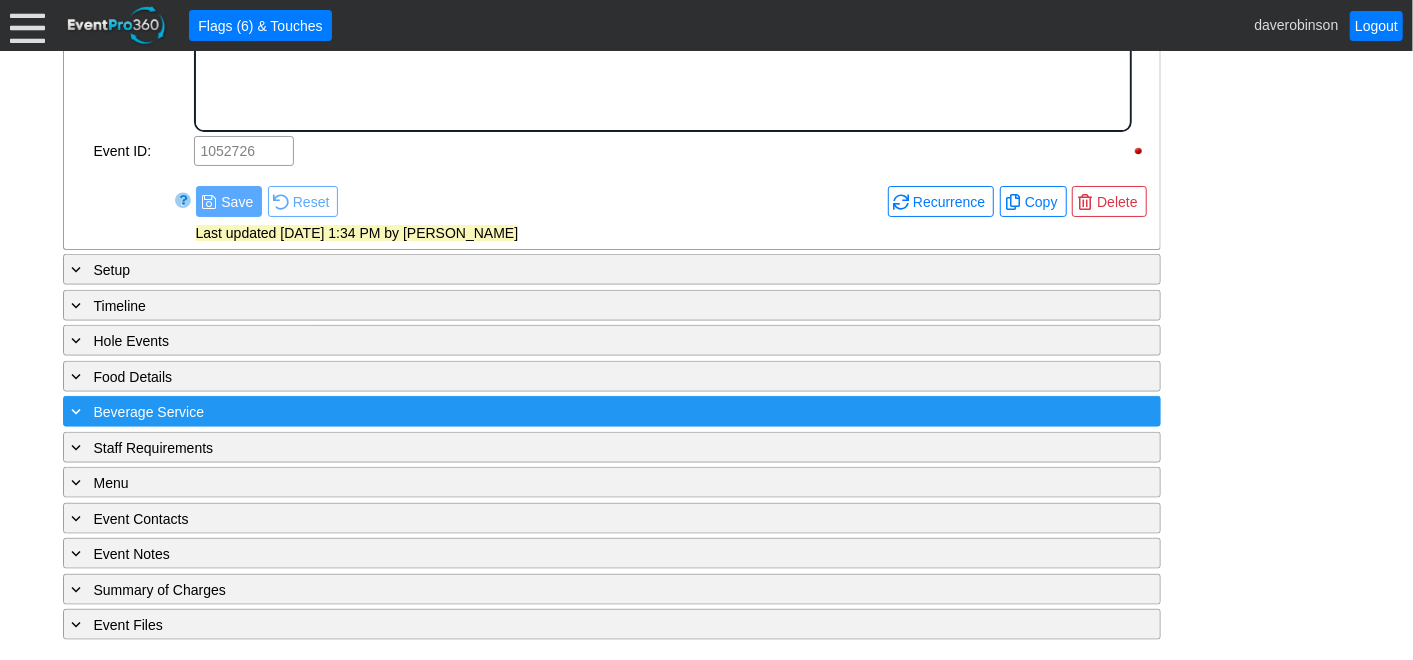 scroll, scrollTop: 1148, scrollLeft: 0, axis: vertical 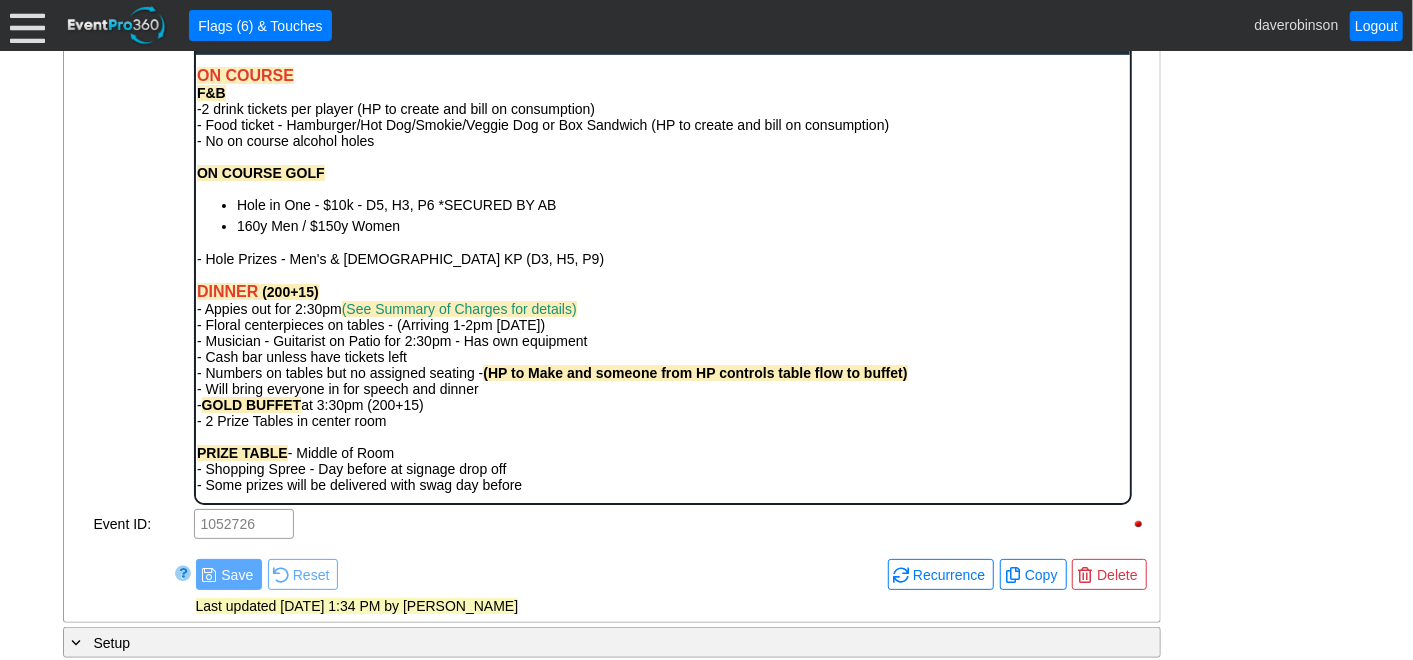 click on "12 carts reserved - AB Acct # - HP_PCCM_25 Leila Fenc 437-341-9400  lfenc@suncor.com 3 $10k Hole in One - HP to organize RENTAL CLUBS -Please upcharge rental clubs $10 and add 2 sleeve balls - looking at 70-75 -Tournament will pay for all rentals DAY BEFORE - Host Arrive 1-3pm - Gift bags / small of amount of prizes - Shopping Spree for prizes - PCCM signage/feather/pop up banners Kmac team will ship signage/pin flags with location labeled -  Expect these to arrive June 6/7th via shipping Sponsors - May receive some product via shipping before event. Most arriving day of - AGLC big wheel arriving day before MORNING OF  REGISTRATION - Open for 6:45am - Outside by kiosk - HP Tent - 2 tables, 6 chairs ( PCCM will bring - 2 Drink and 1 Food tickets ) -  HP Team puts  swag bags on carts at setup - 3 Volunteer Carts  - Leila would like to speak at 8:45a to welcome     SUNRISE BUFFET - (7:15a - 8:30a)-(200+15) - Set up in Peak - sitting in Summit/Meadows ON COURSE  F&B - No on course alcohol holes DINNER   -" at bounding box center [662, 59] 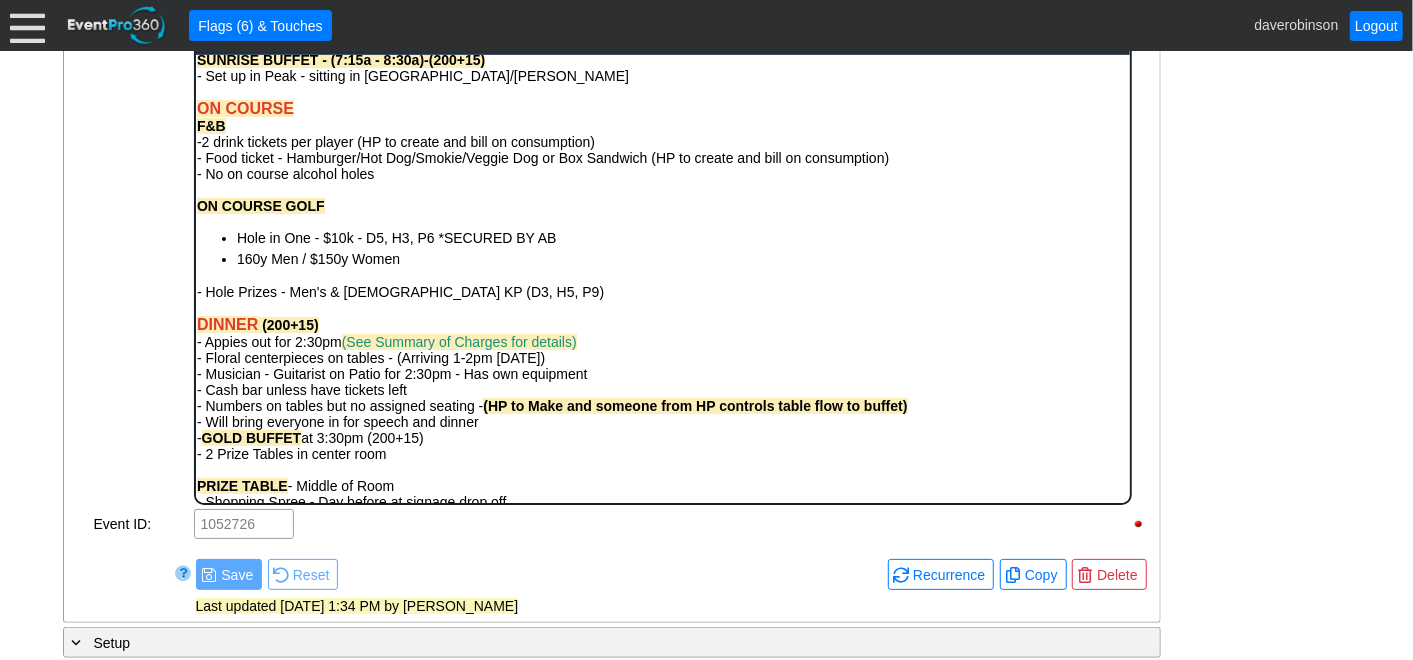 scroll, scrollTop: 286, scrollLeft: 0, axis: vertical 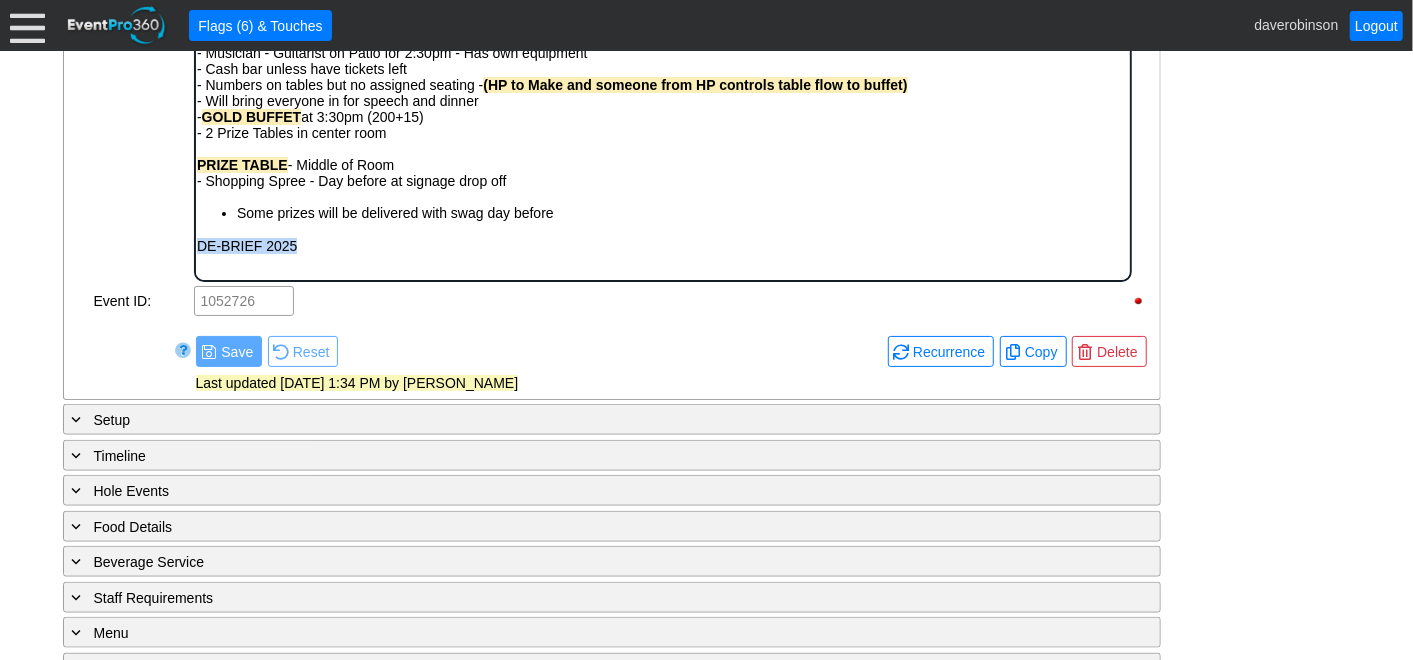 drag, startPoint x: 304, startPoint y: 247, endPoint x: 196, endPoint y: 244, distance: 108.04166 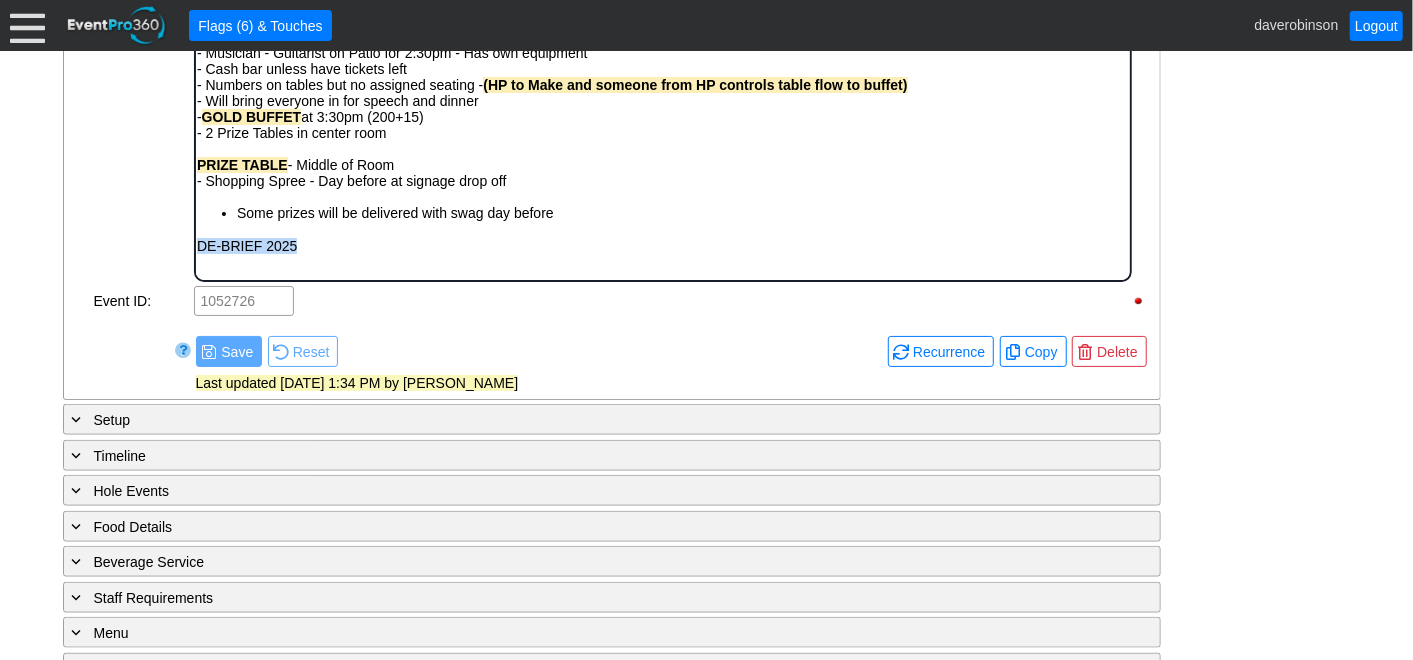 click on "DE-BRIEF 2025" at bounding box center (662, 246) 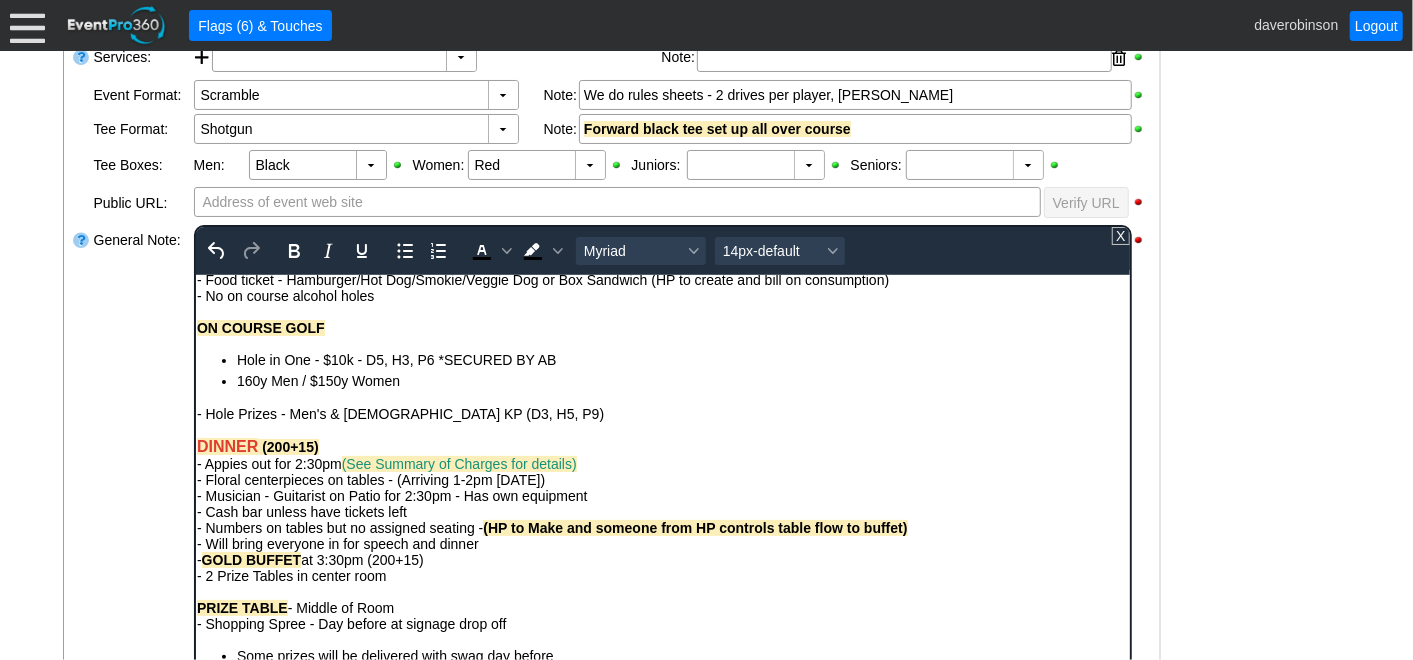scroll, scrollTop: 566, scrollLeft: 0, axis: vertical 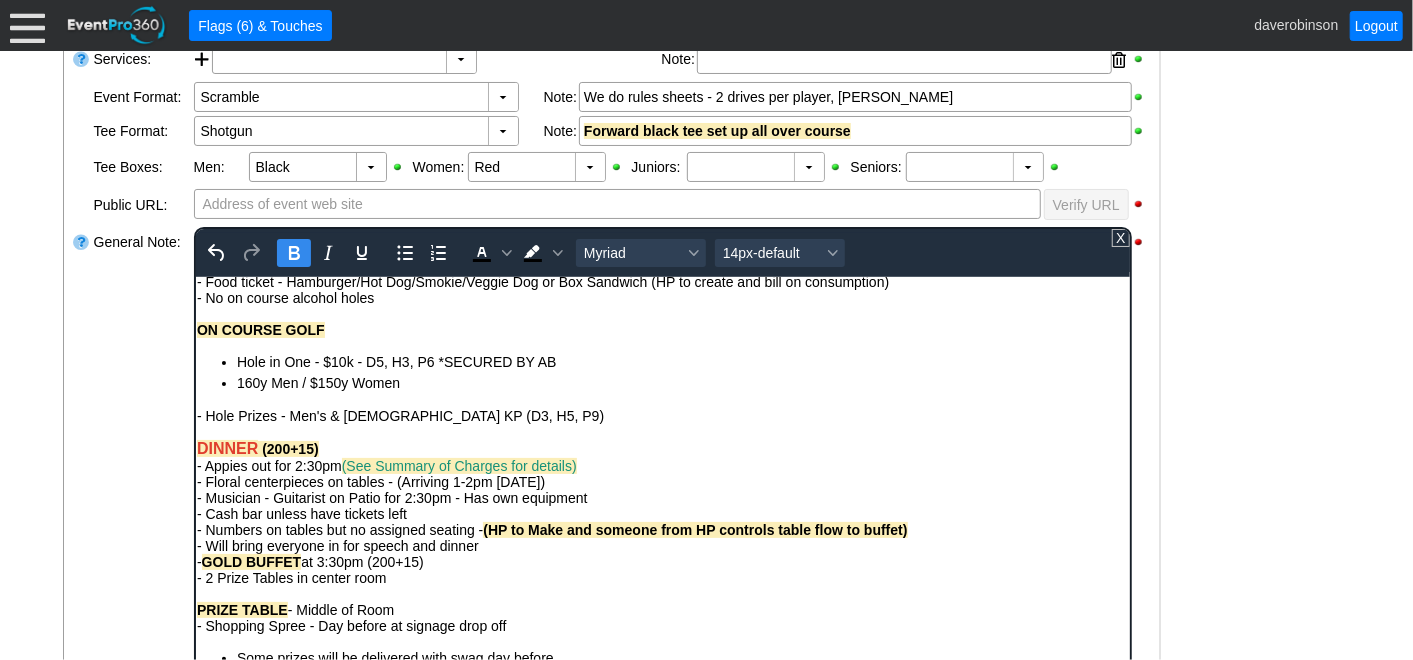 drag, startPoint x: 295, startPoint y: 245, endPoint x: 189, endPoint y: 14, distance: 254.1594 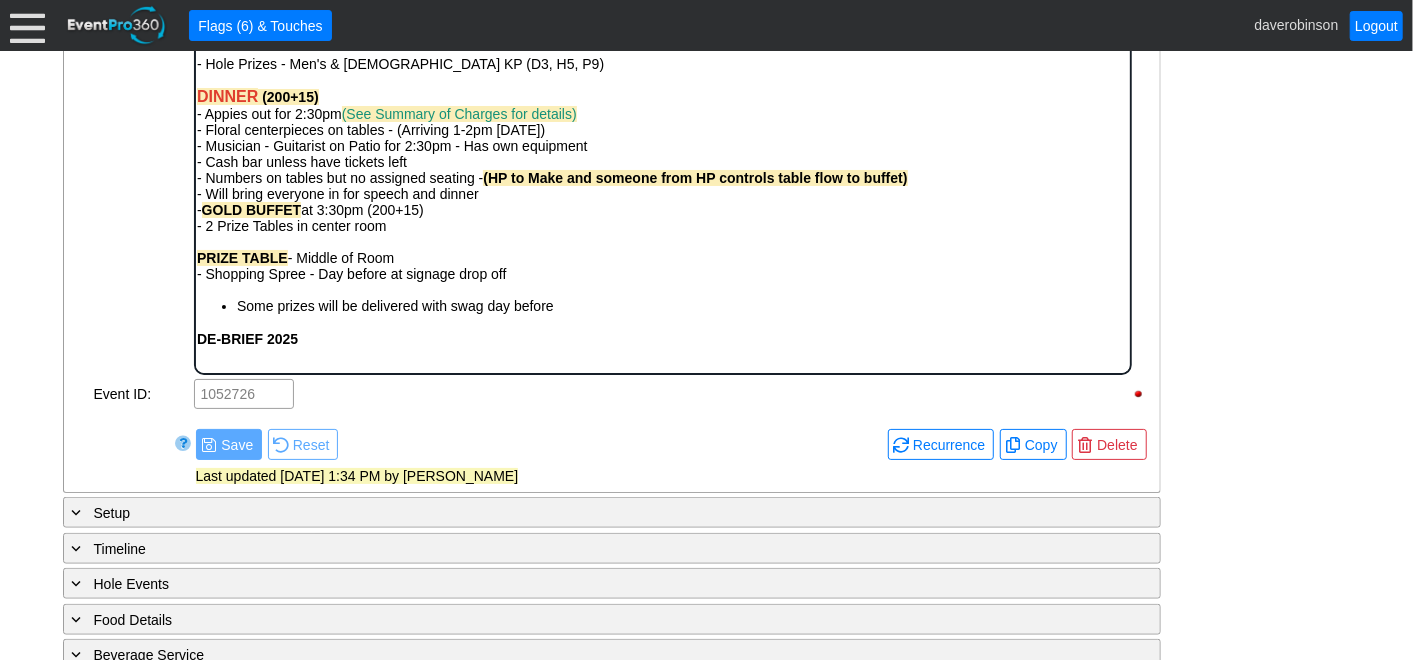 scroll, scrollTop: 1011, scrollLeft: 0, axis: vertical 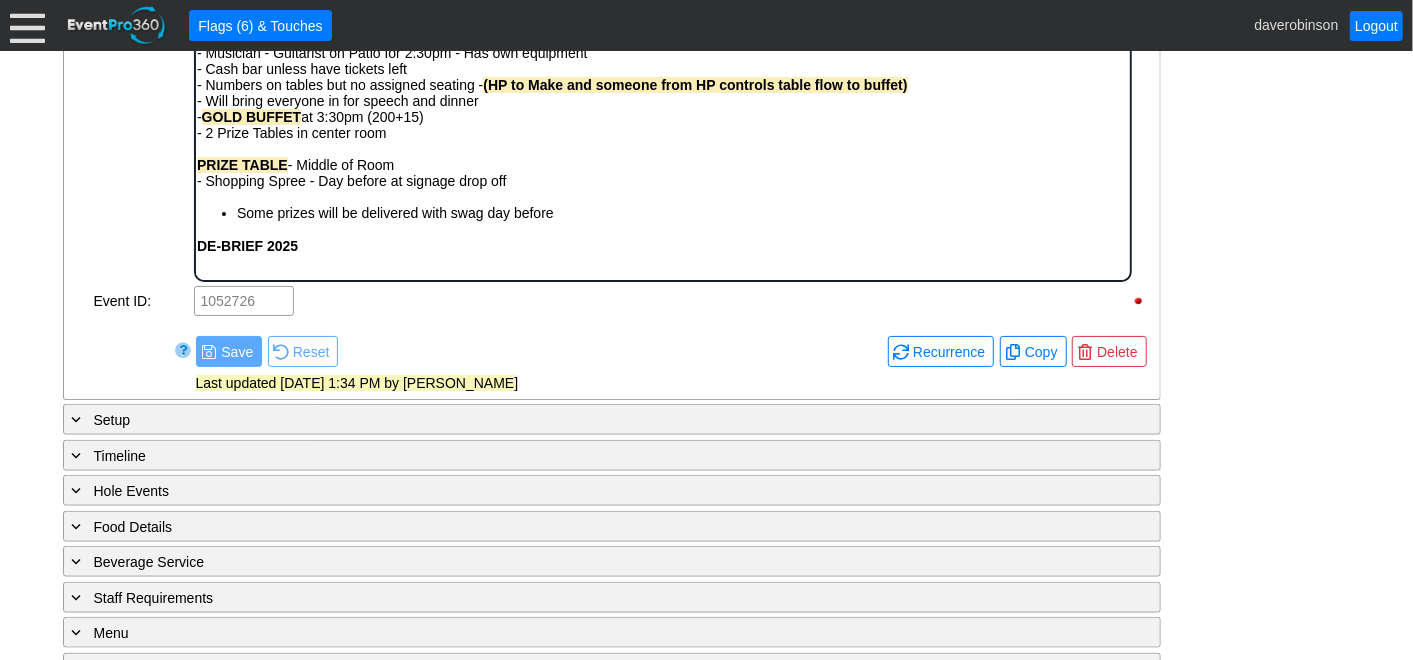 click at bounding box center (662, 262) 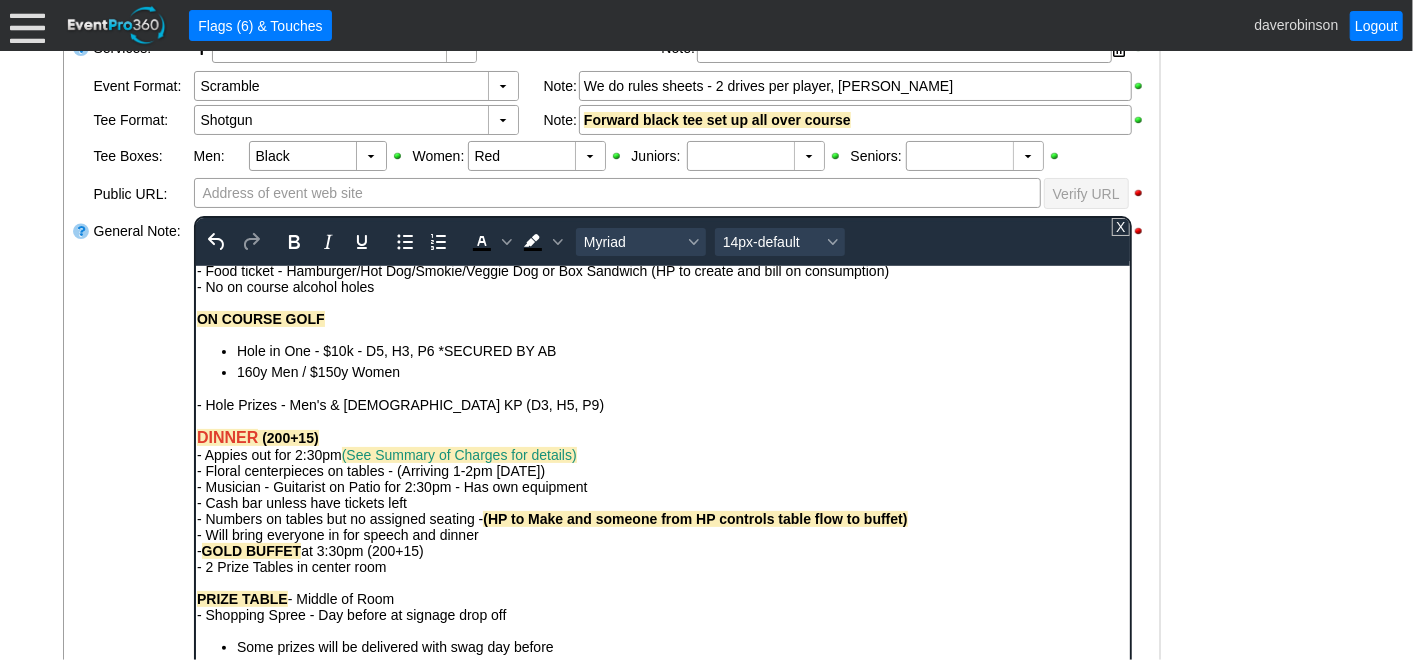 scroll, scrollTop: 566, scrollLeft: 0, axis: vertical 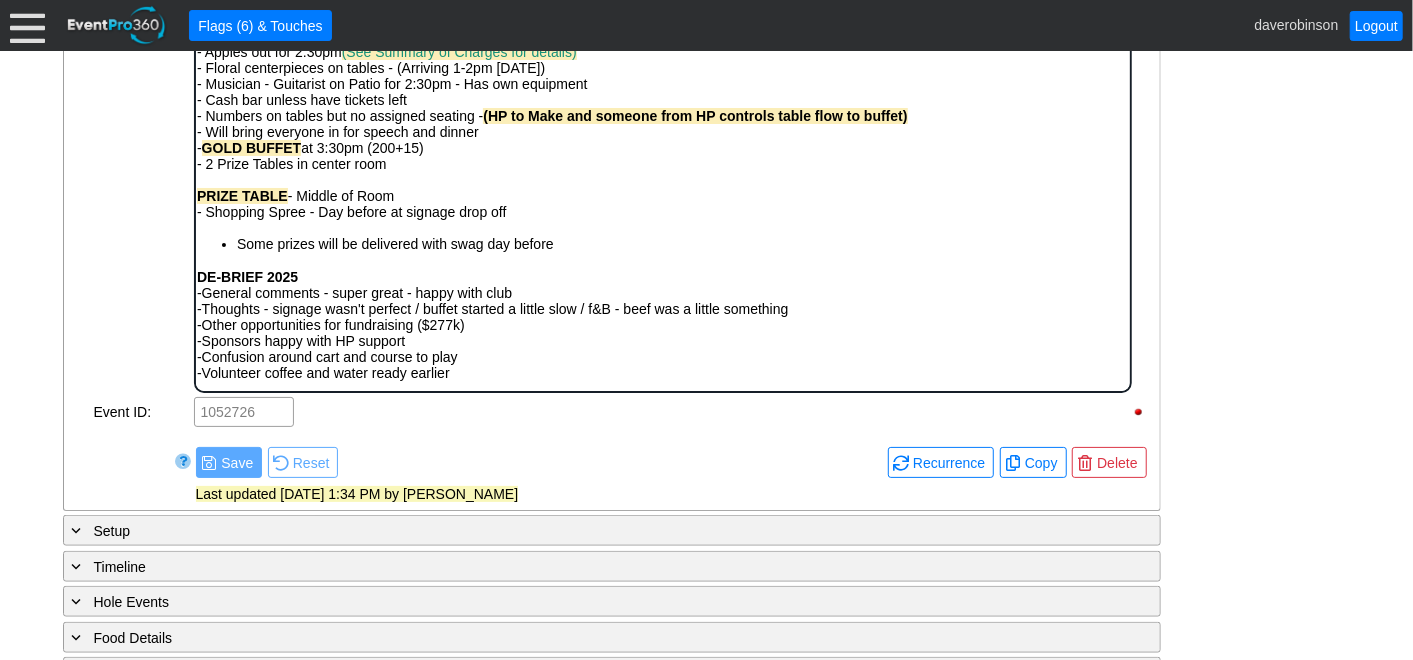 click on "- General Information
▼
Loading....
Remove all highlights
Facility:
▼ Χ Heritage Pointe Golf Club
Event Type:
▼ Χ Corporate Tournament
Course:
▼ Χ 27 Holes
9:00am-3:00pm
Select time" at bounding box center (707, 203) 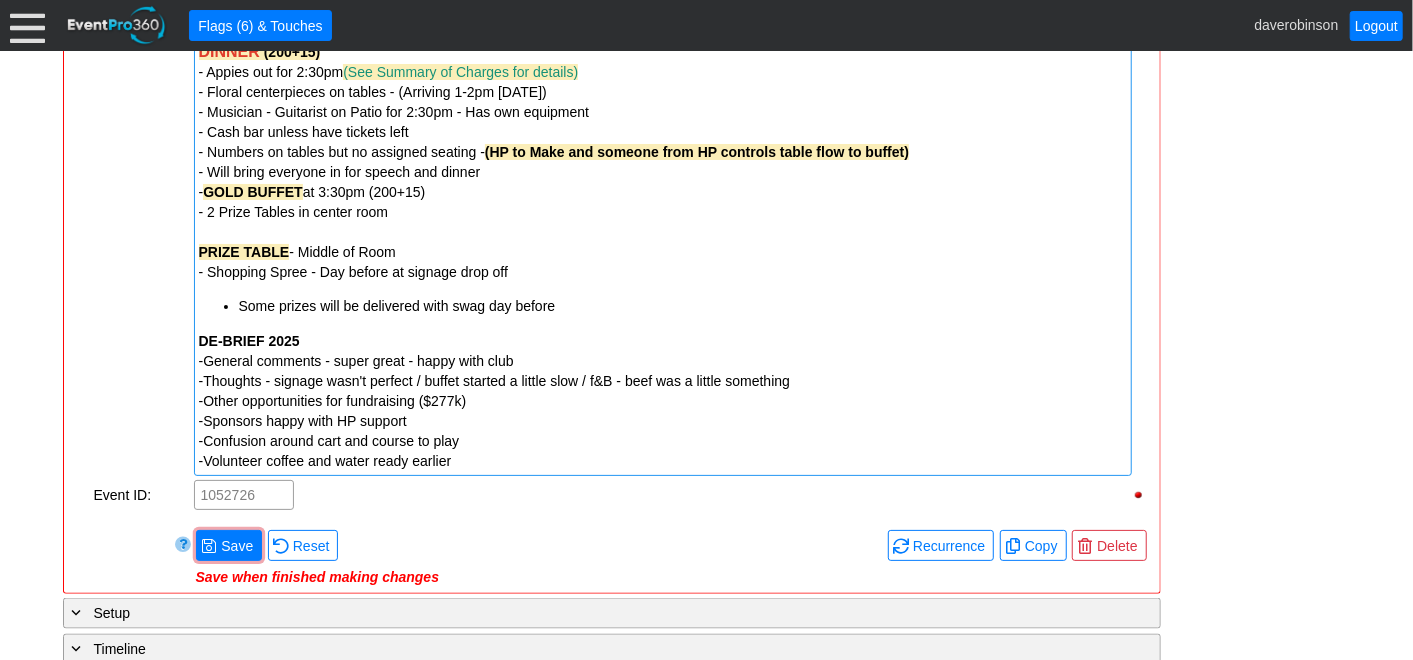scroll, scrollTop: 1788, scrollLeft: 0, axis: vertical 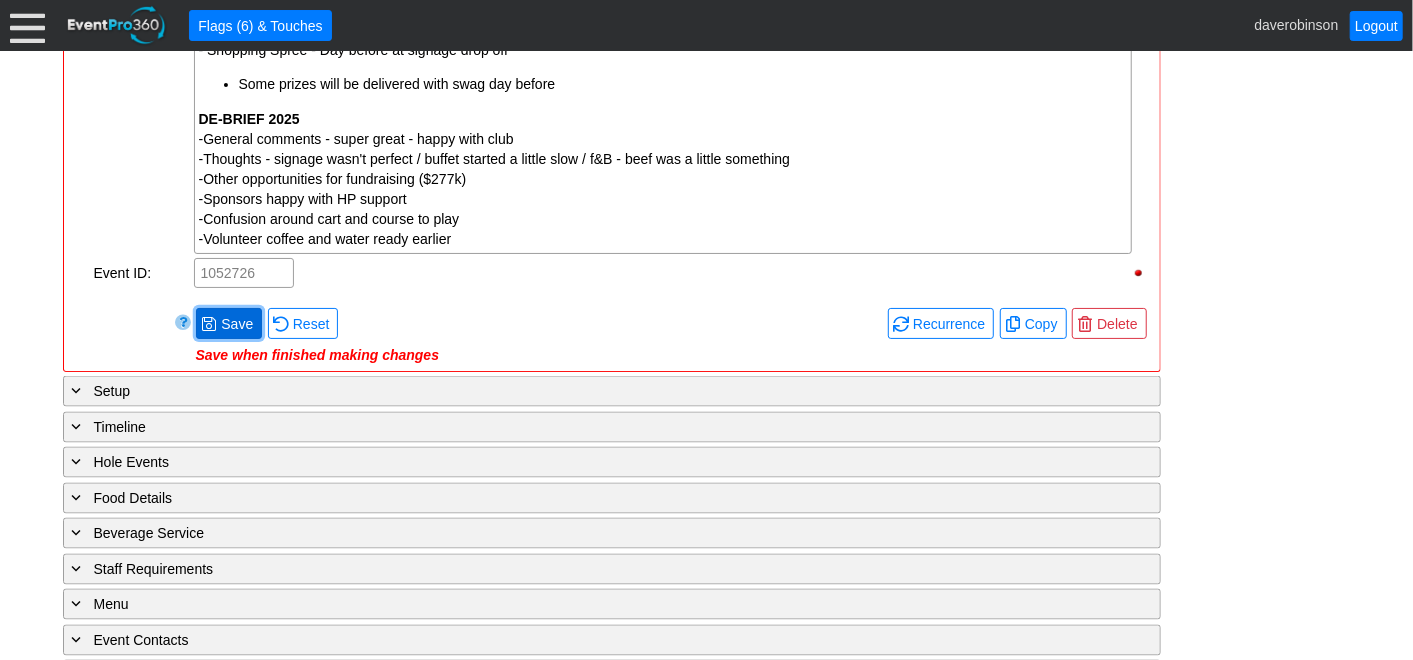 click on "●
Save" at bounding box center [229, 323] 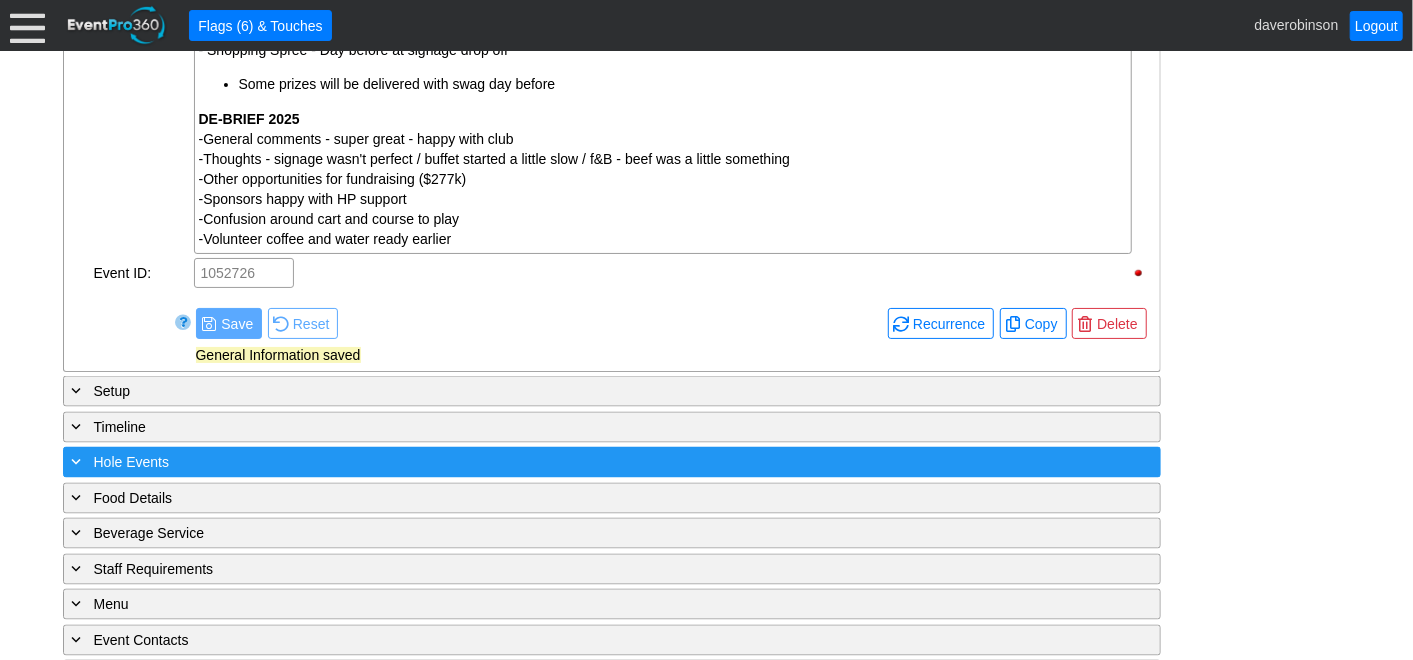 click on "Hole Events" at bounding box center (131, 463) 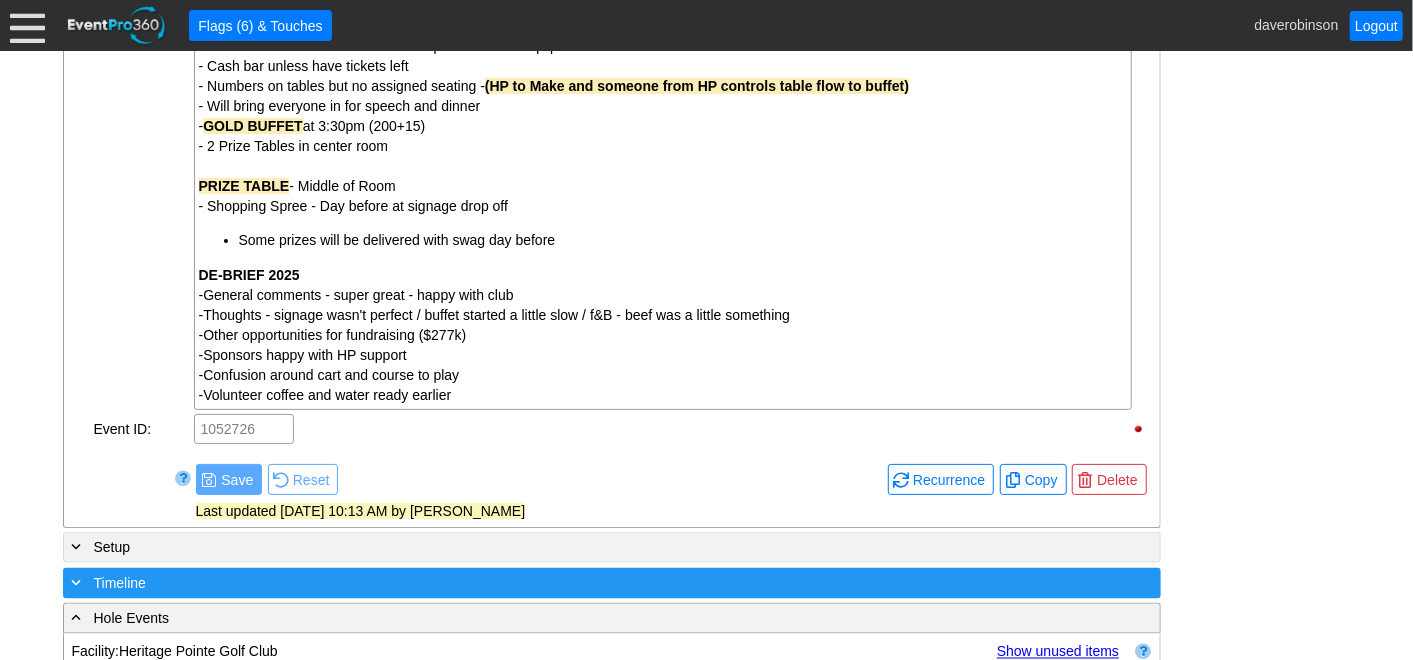 scroll, scrollTop: 1788, scrollLeft: 0, axis: vertical 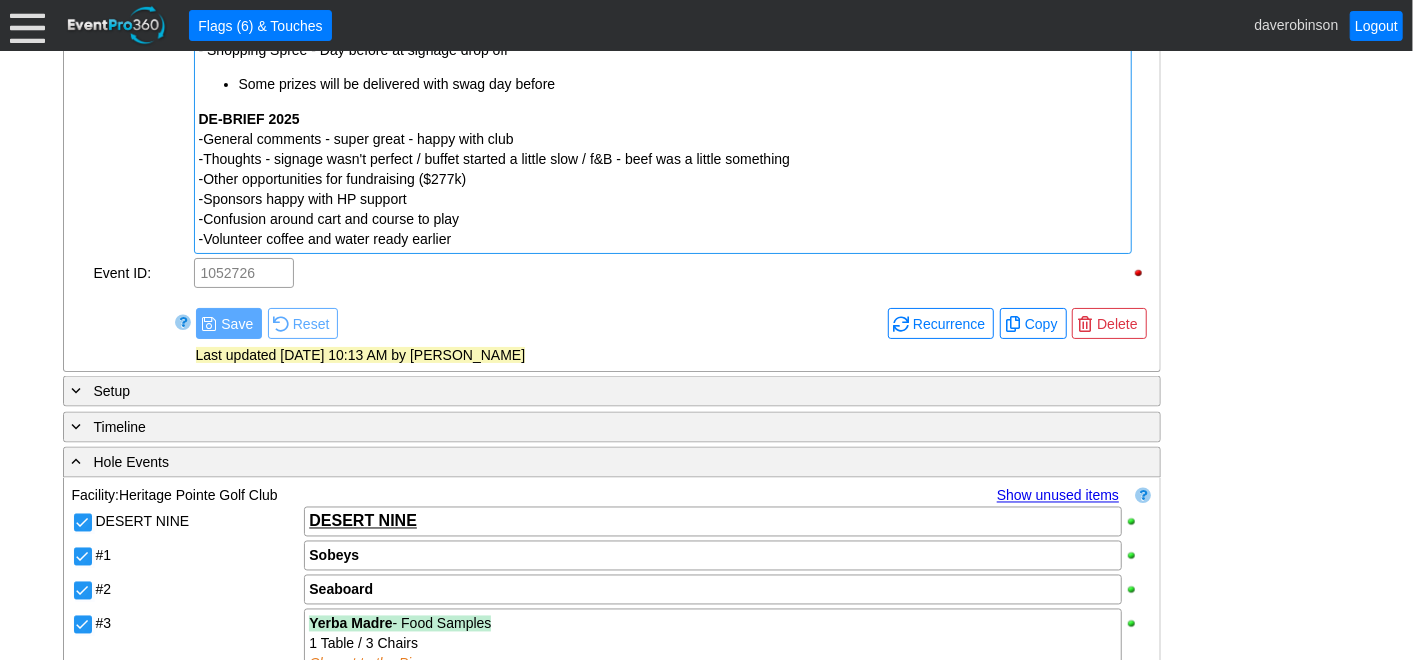 click on "-Confusion around cart and course to play" at bounding box center [663, 219] 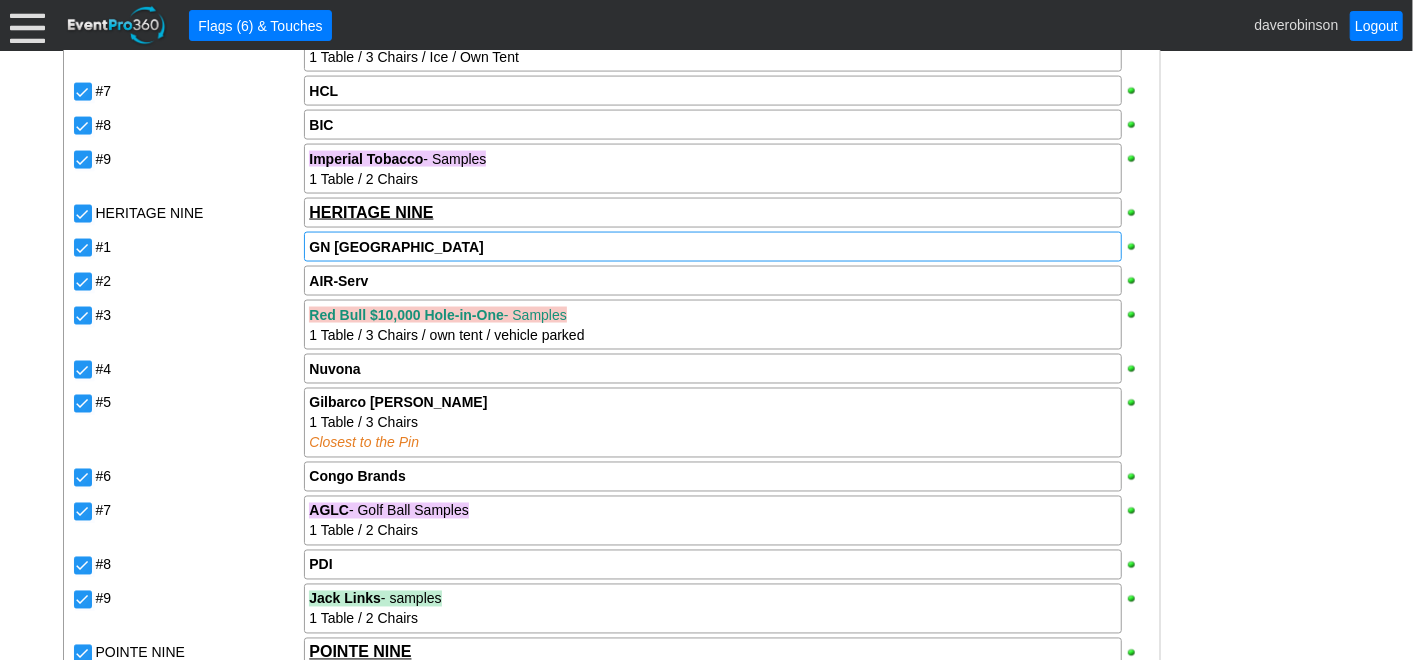 scroll, scrollTop: 0, scrollLeft: 0, axis: both 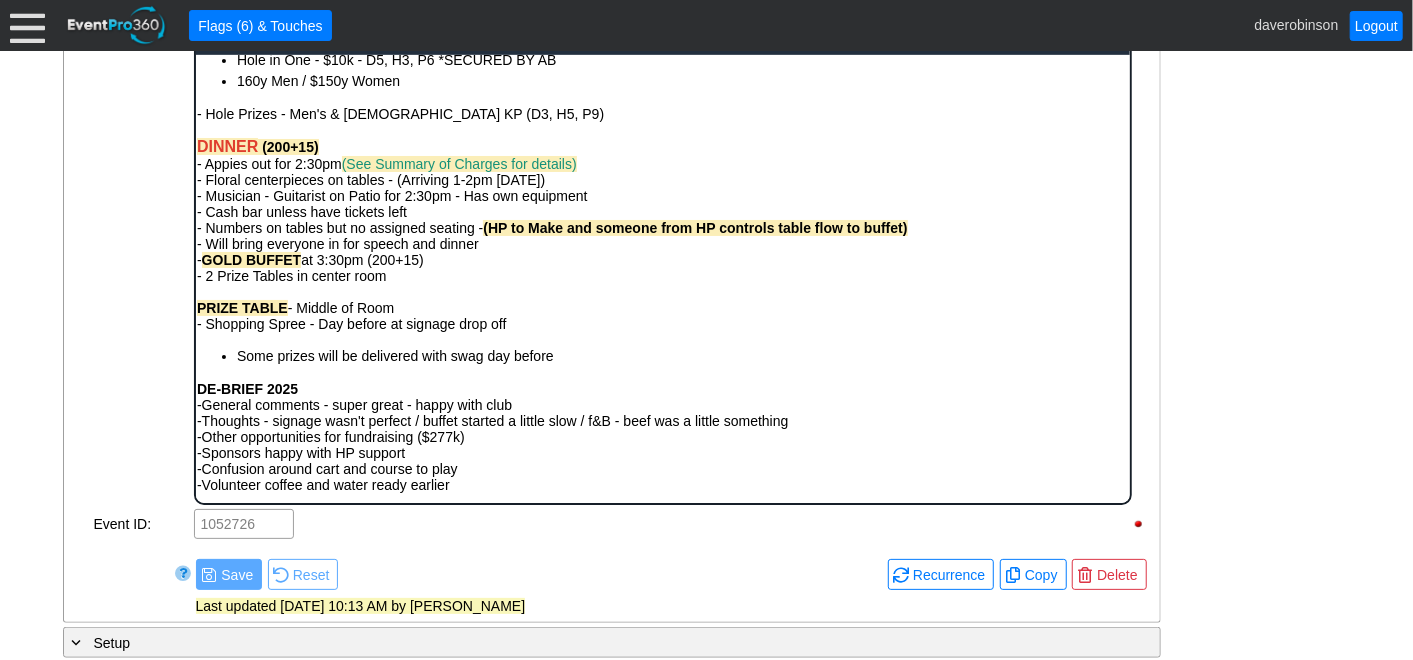 click on "-Volunteer coffee and water ready earlier" at bounding box center [662, 484] 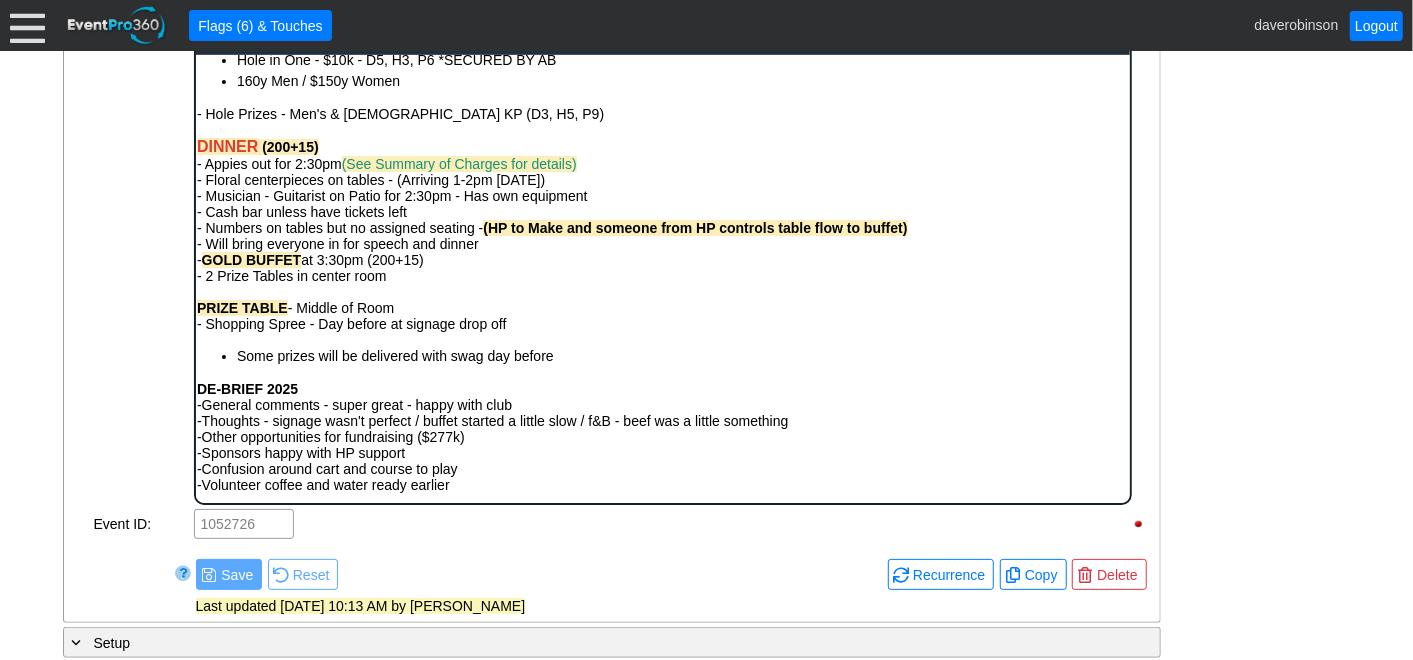 scroll, scrollTop: 606, scrollLeft: 0, axis: vertical 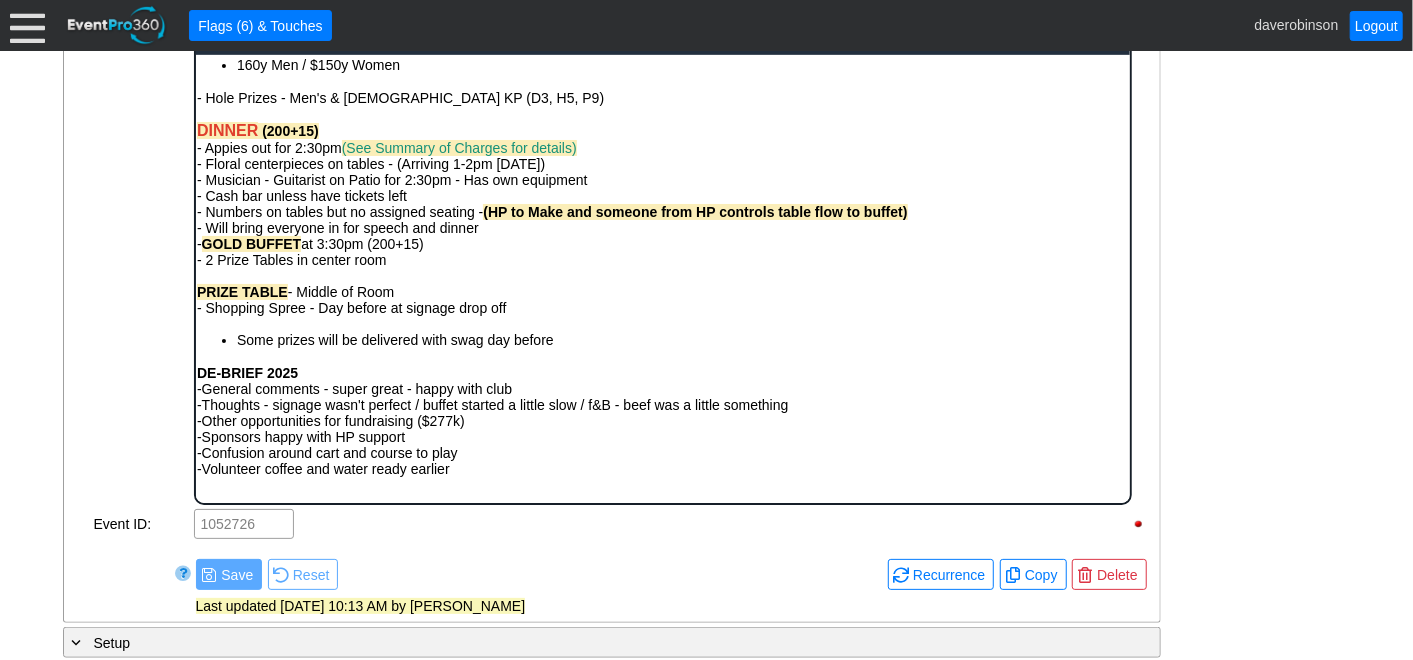 type 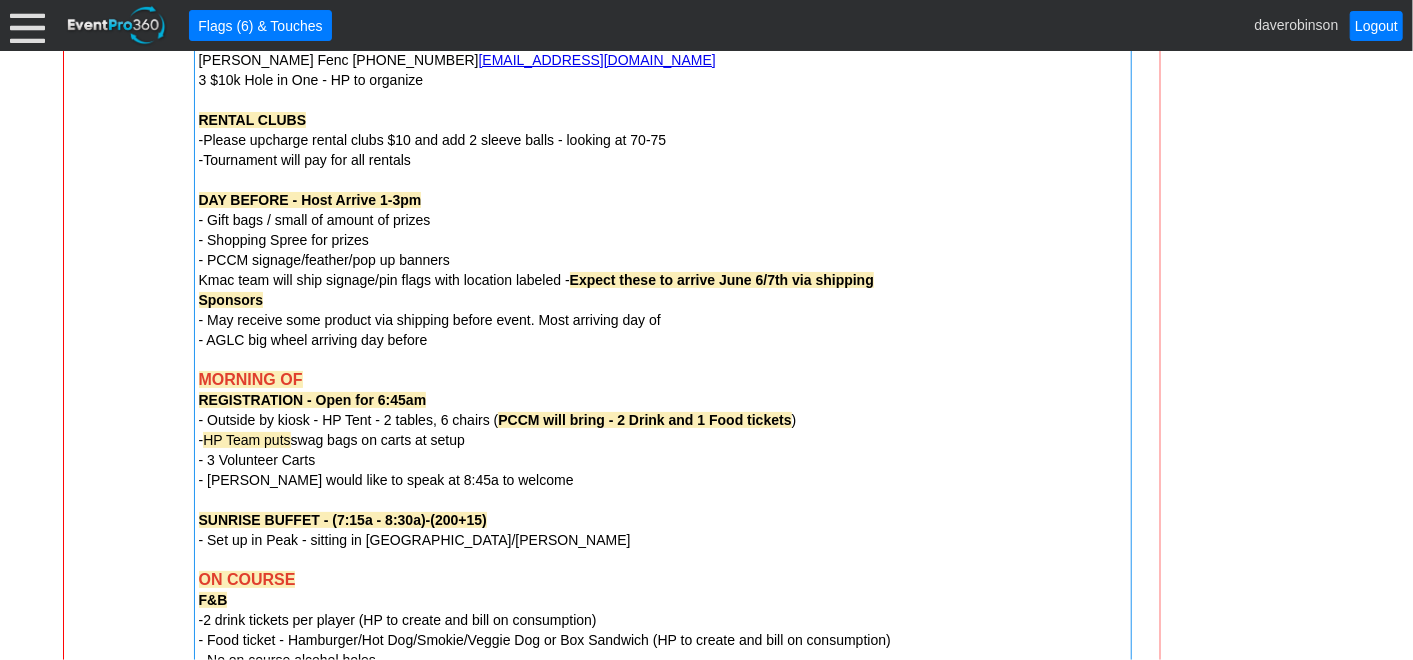 click on "General Note:" at bounding box center [142, 639] 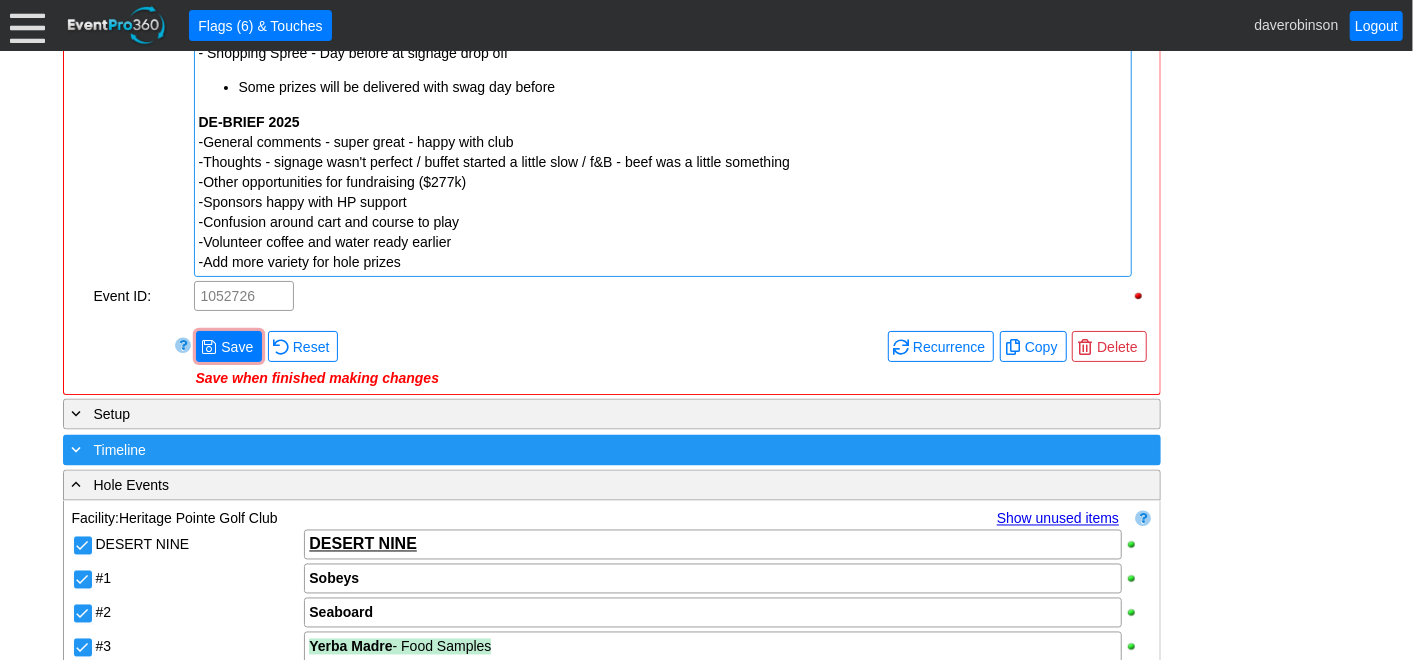 scroll, scrollTop: 1788, scrollLeft: 0, axis: vertical 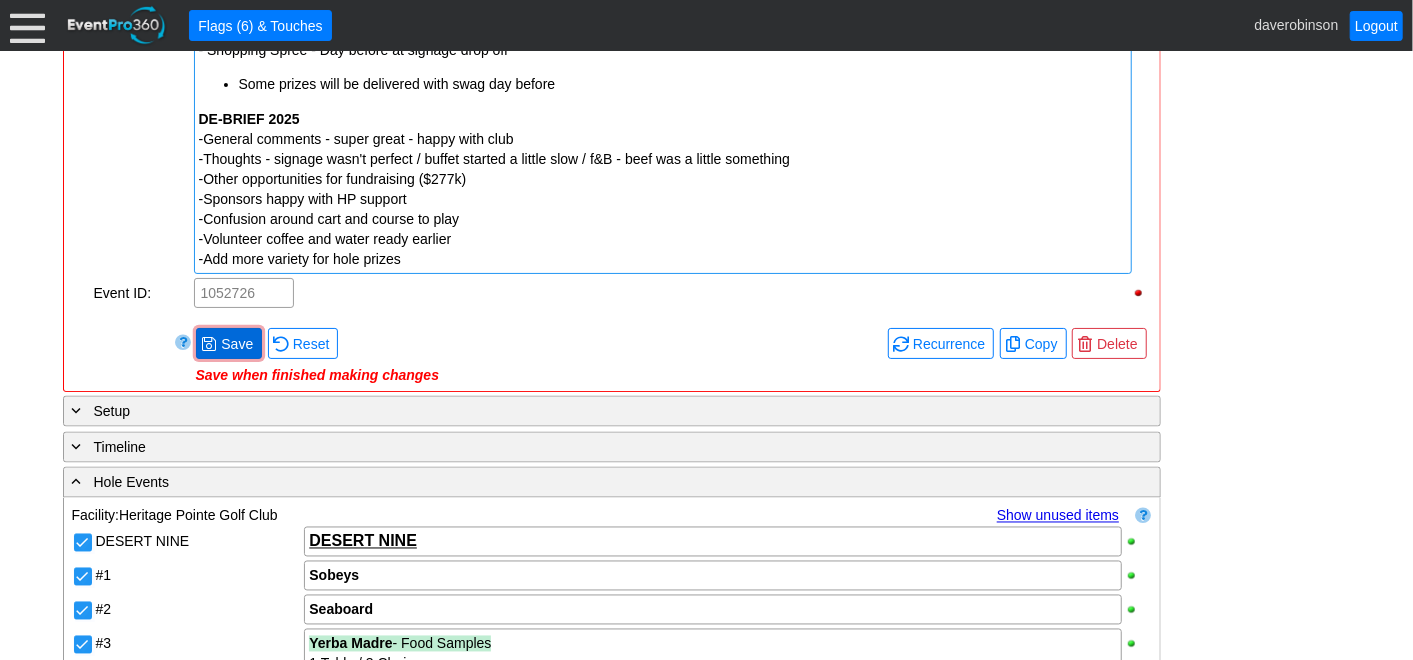 click on "Save" at bounding box center [237, 344] 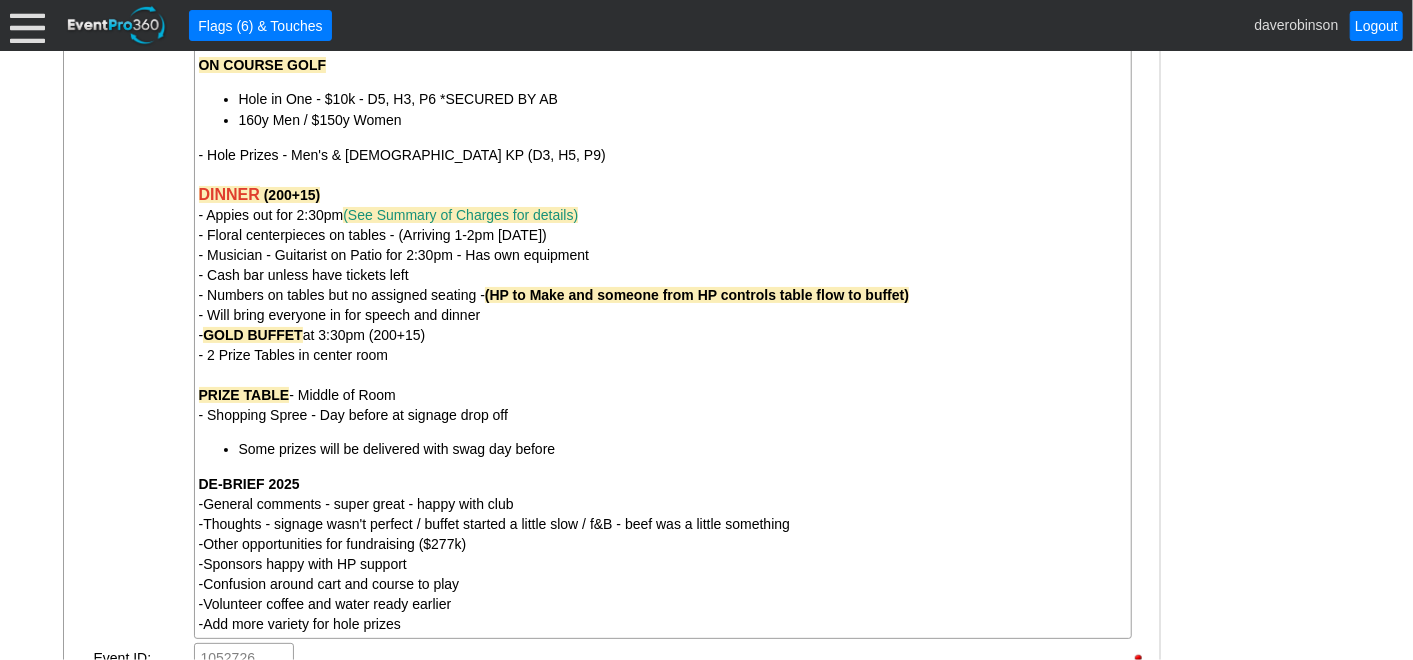 scroll, scrollTop: 1455, scrollLeft: 0, axis: vertical 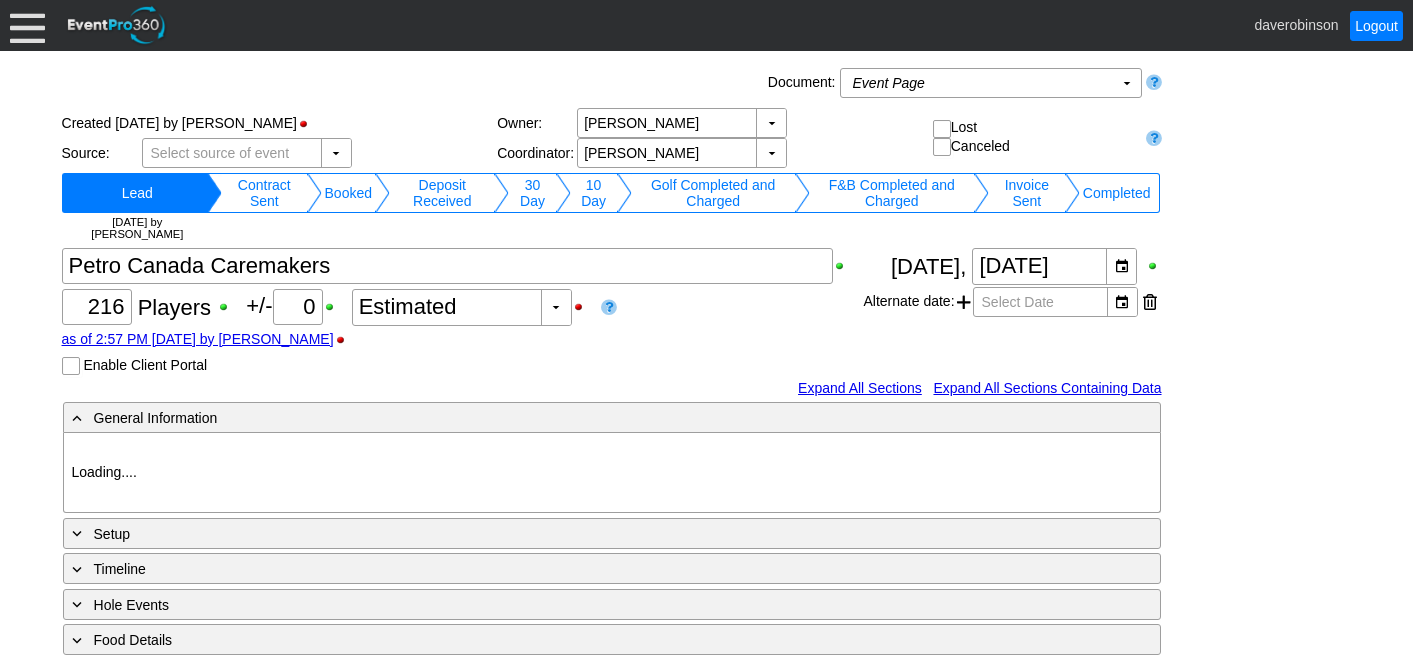 type on "Heritage Pointe Golf Club" 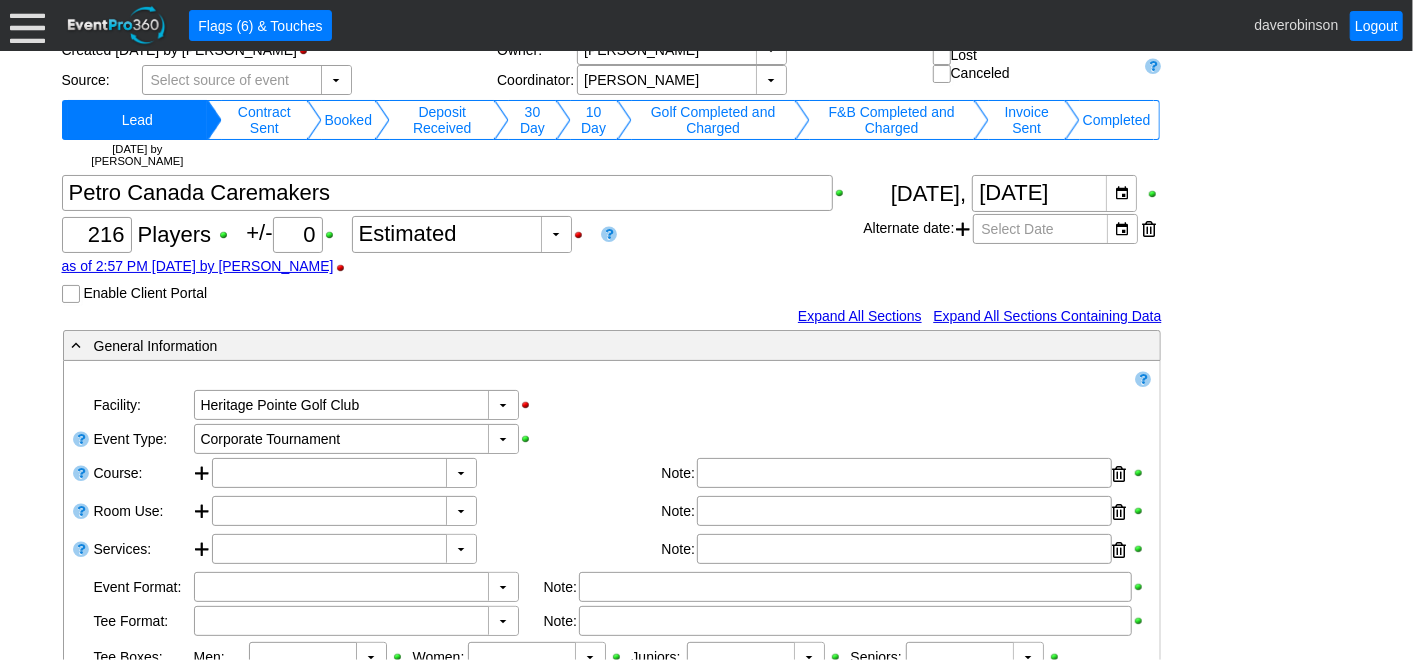 scroll, scrollTop: 222, scrollLeft: 0, axis: vertical 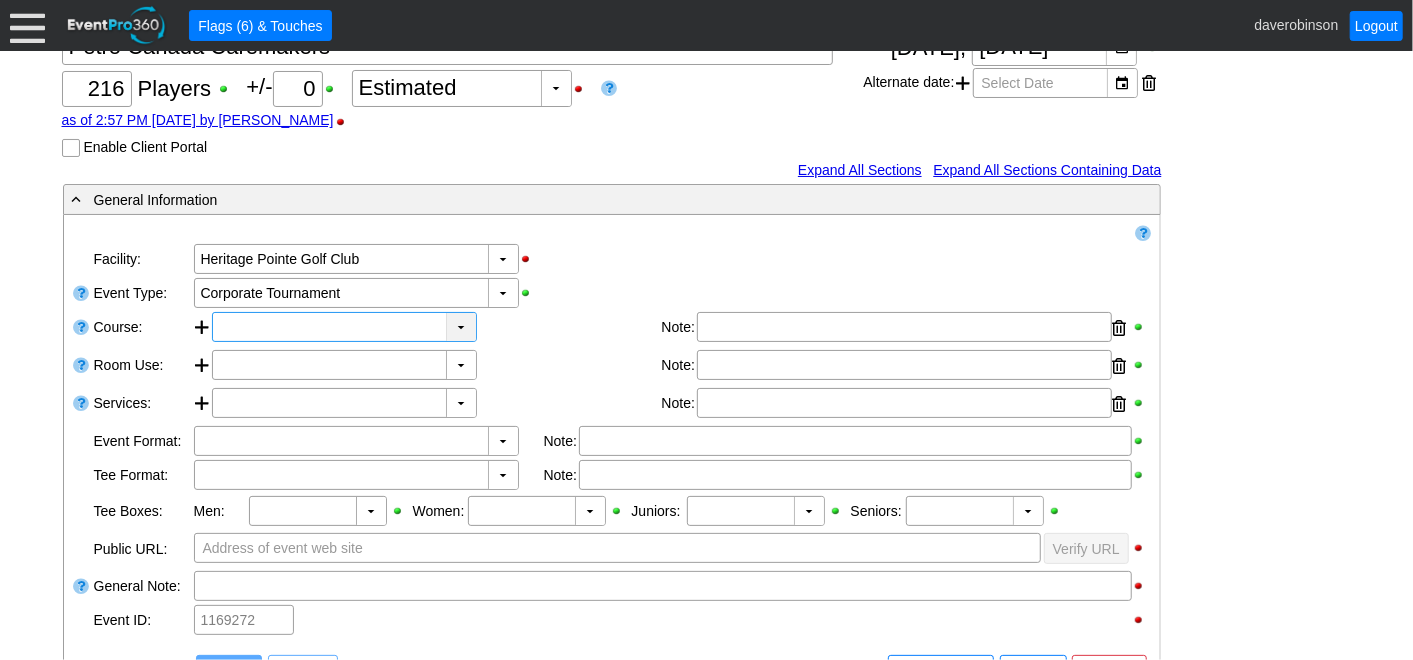click on "▼" at bounding box center [461, 327] 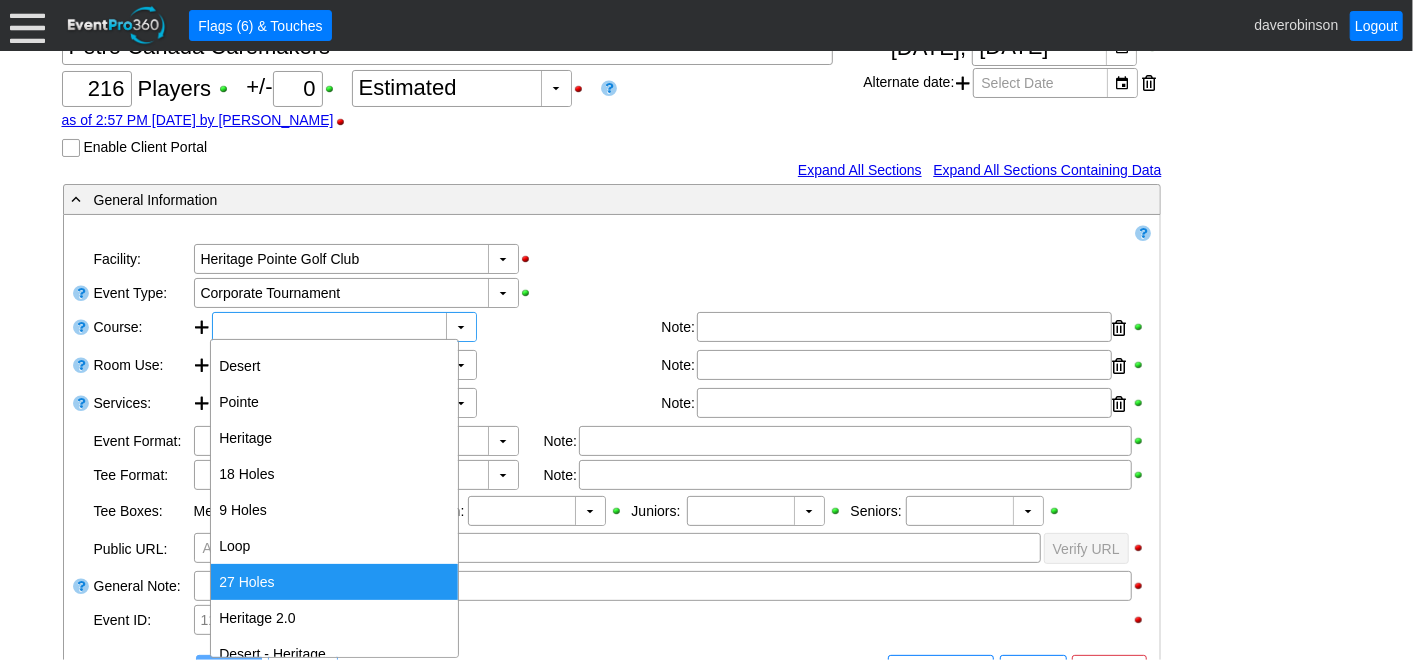 click on "27 Holes" at bounding box center (334, 582) 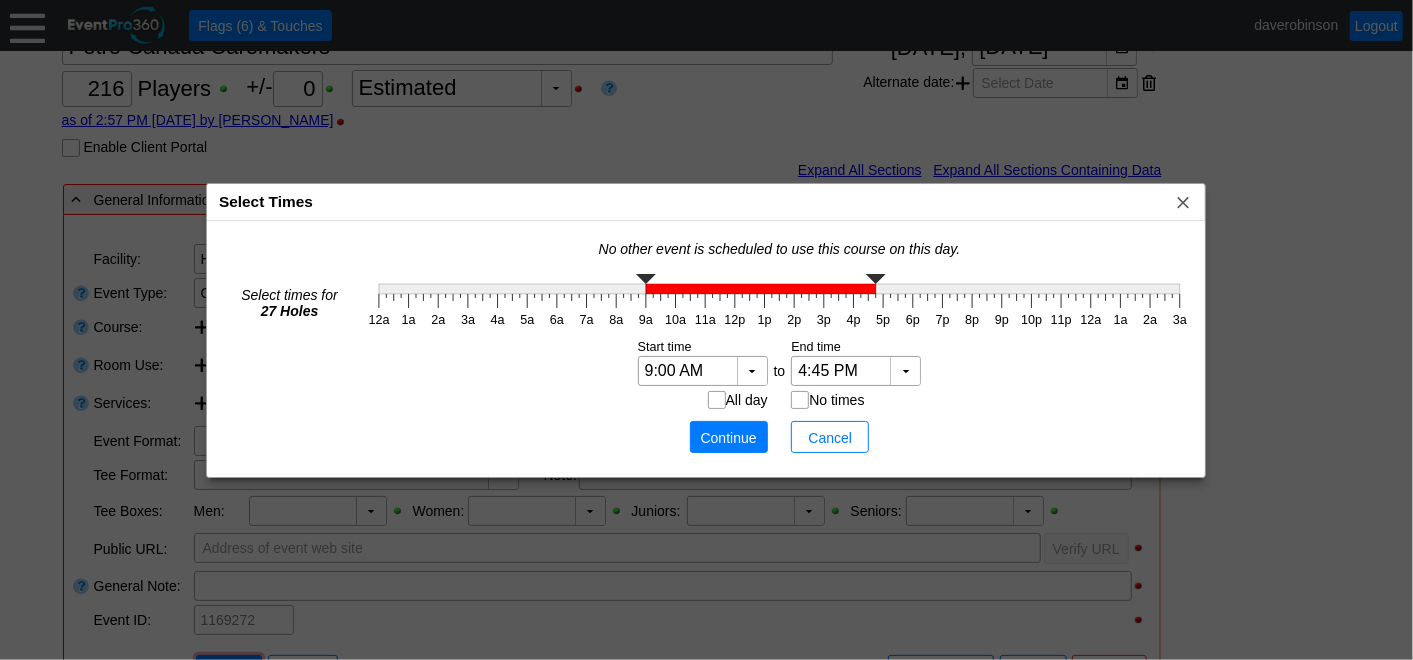 type on "5:00 PM" 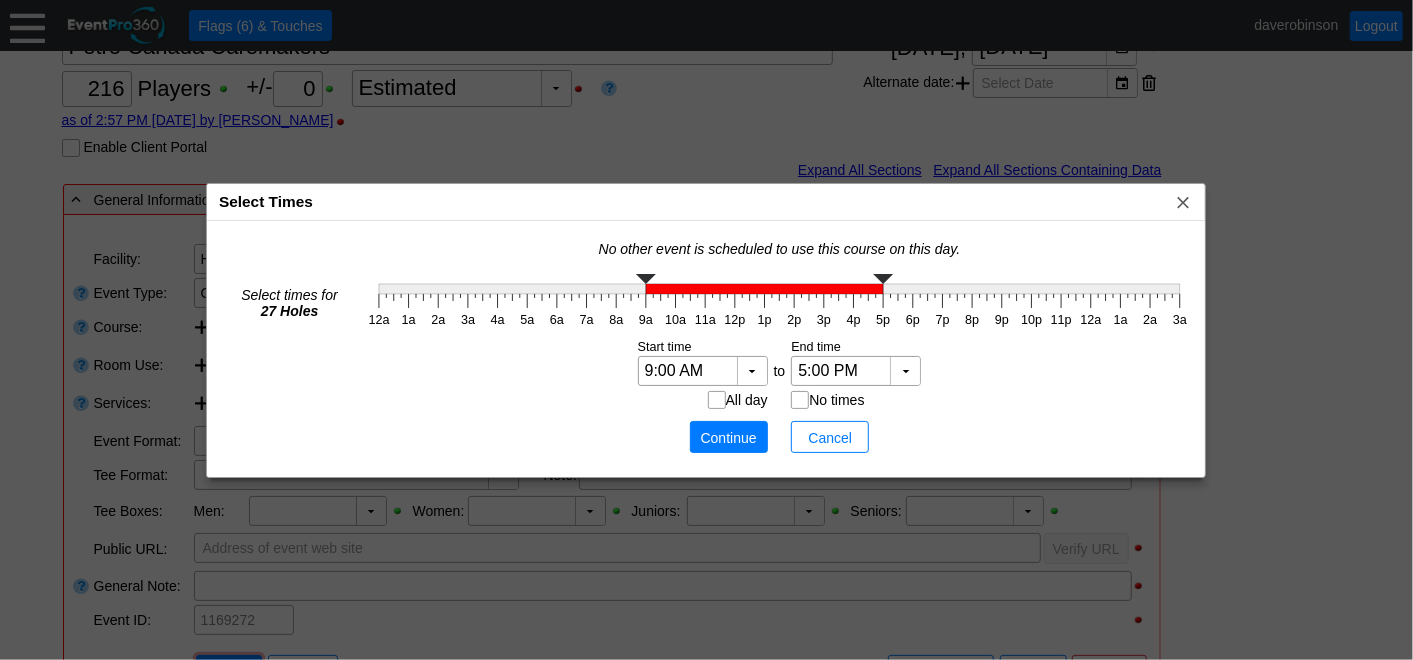 click on "12a 1a 2a 3a 4a 5a 6a 7a 8a 9a 10a 11a 12p 1p 2p 3p 4p 5p 6p 7p 8p 9p 10p 11p 12a 1a 2a 3a" 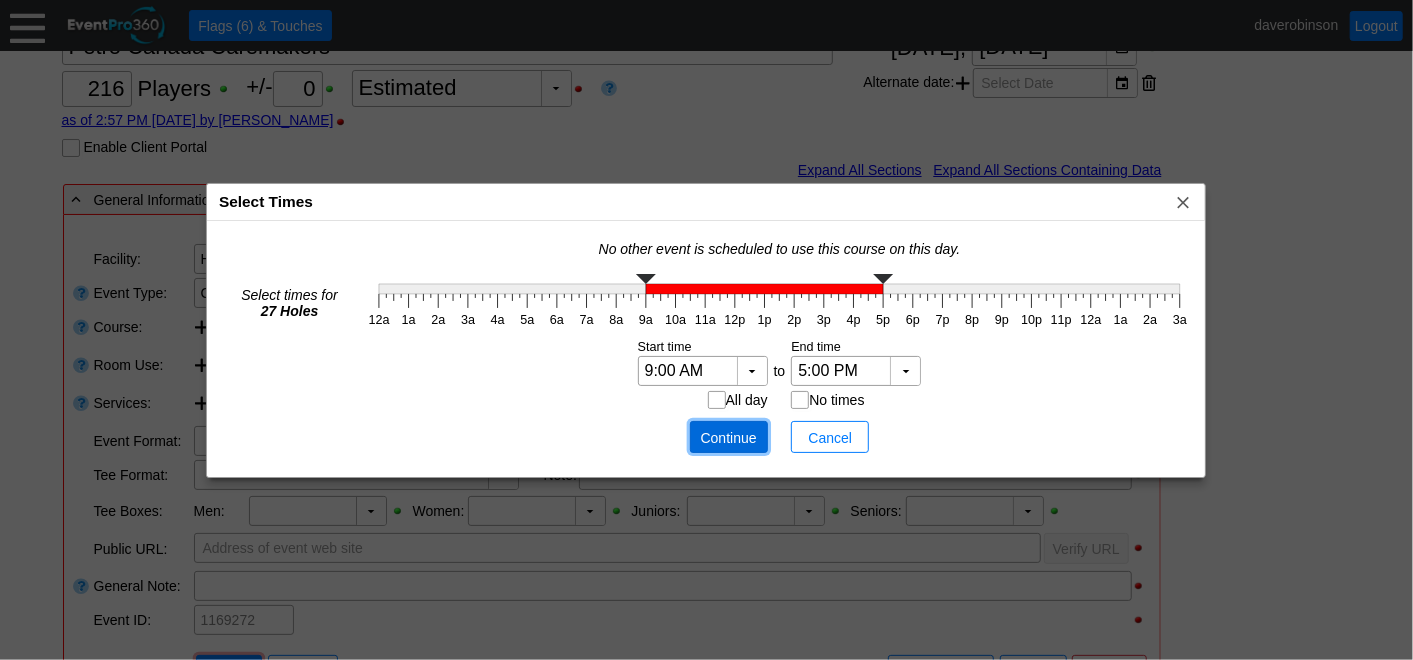 click on "Continue" at bounding box center [729, 438] 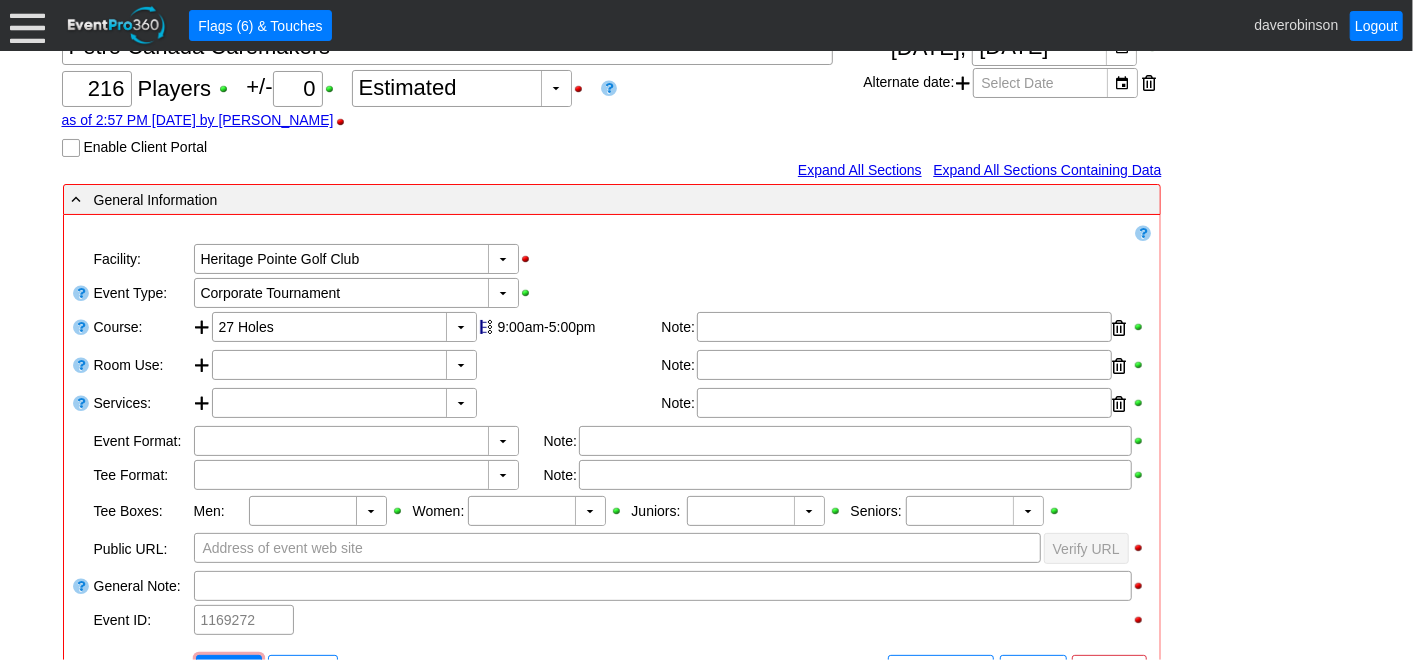 click on "- General Information
▼
Loading....
Remove all highlights
Facility:
▼ Χ Heritage Pointe Golf Club
Event Type:
▼ Χ Corporate Tournament
Course:
▼ Χ 27 Holes
9:00am-5:00pm
Select time" at bounding box center [707, 646] 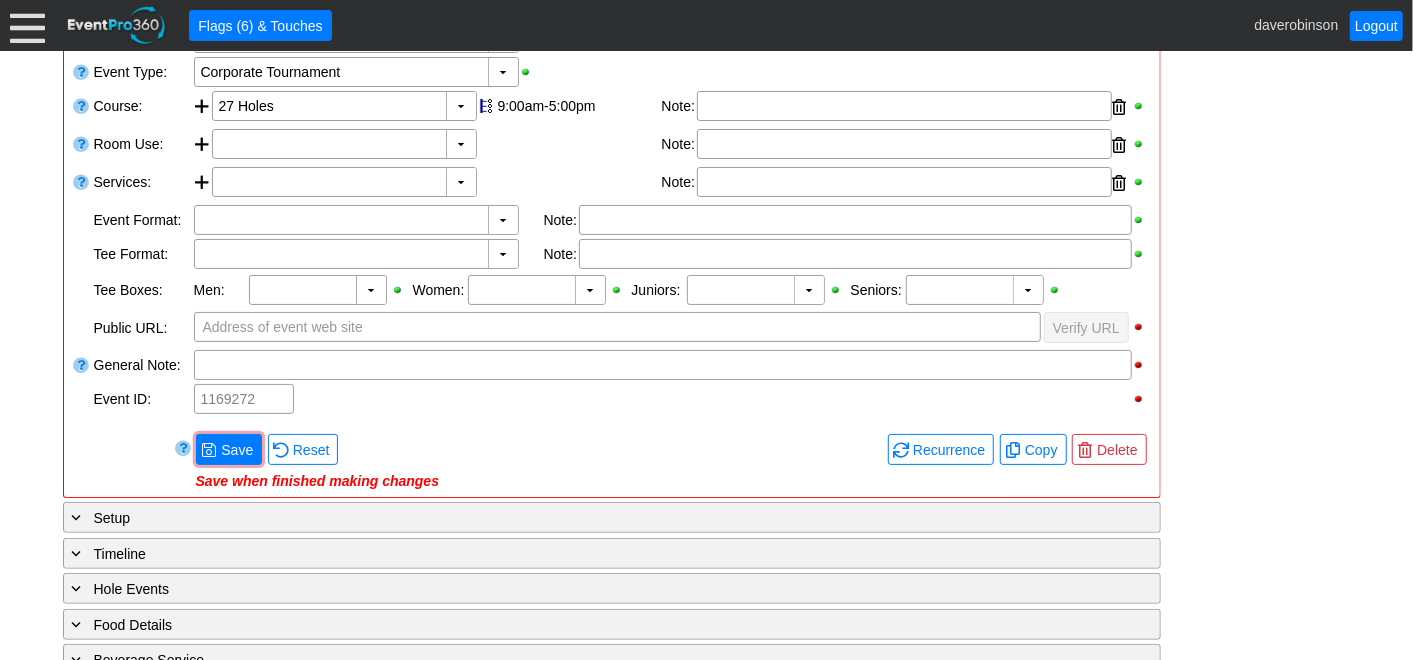 scroll, scrollTop: 444, scrollLeft: 0, axis: vertical 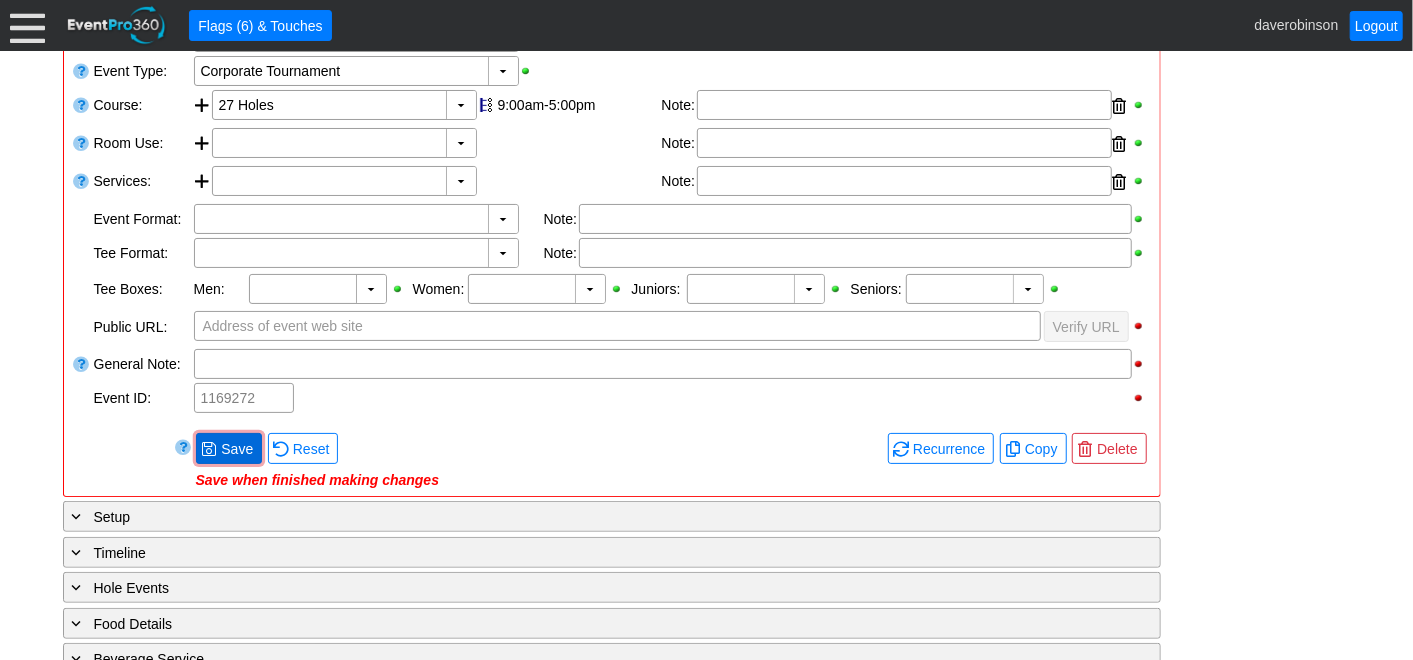 click on "Save" at bounding box center (237, 449) 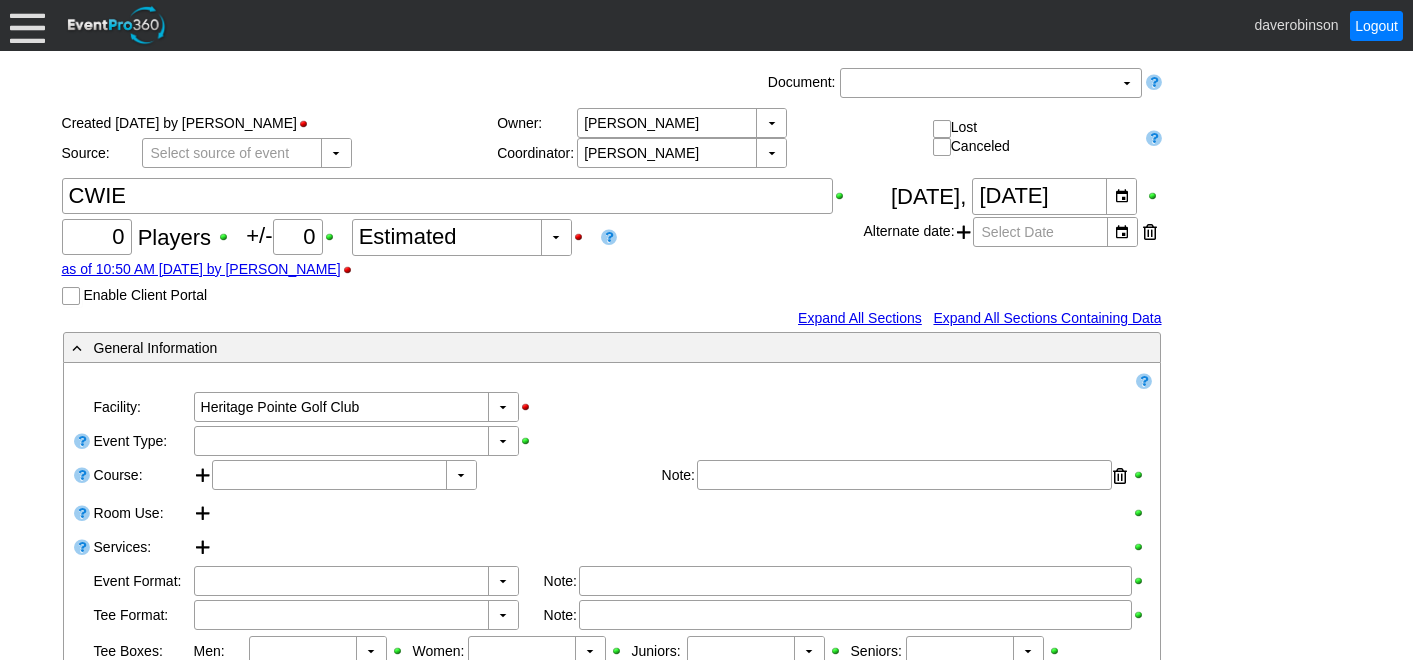 scroll, scrollTop: 0, scrollLeft: 0, axis: both 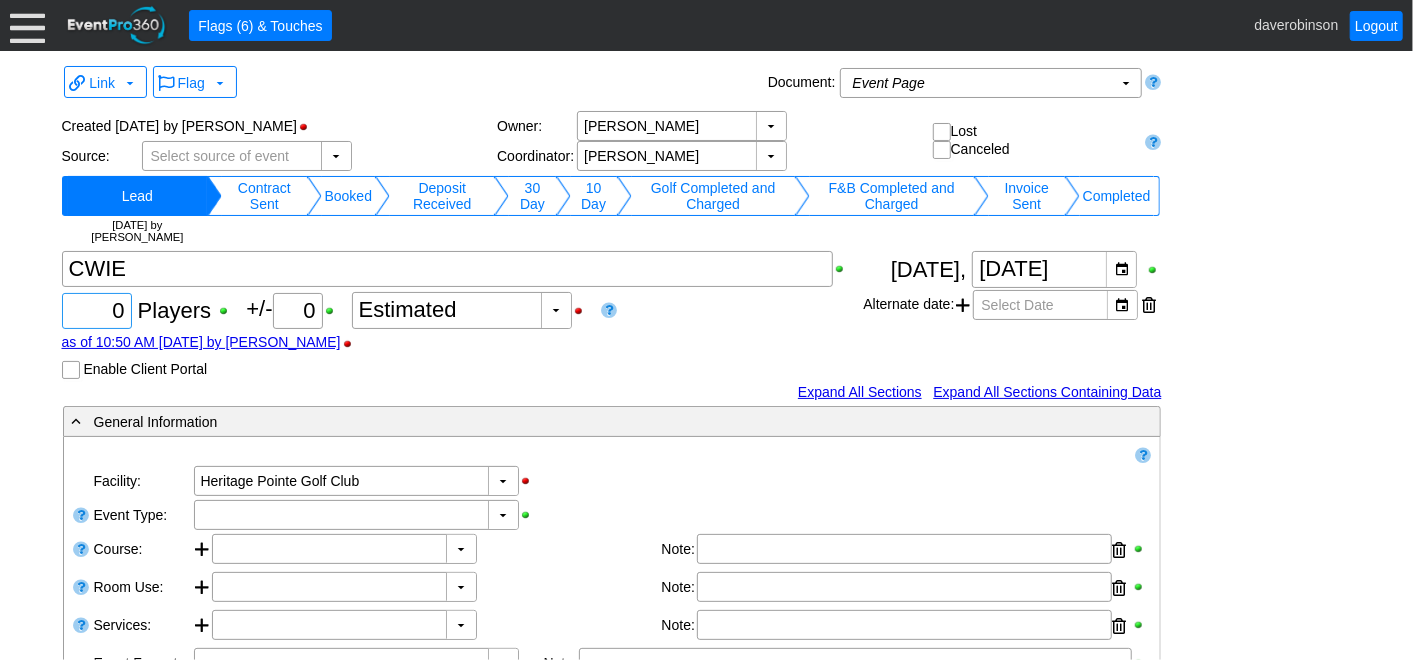 drag, startPoint x: 102, startPoint y: 309, endPoint x: 145, endPoint y: 305, distance: 43.185646 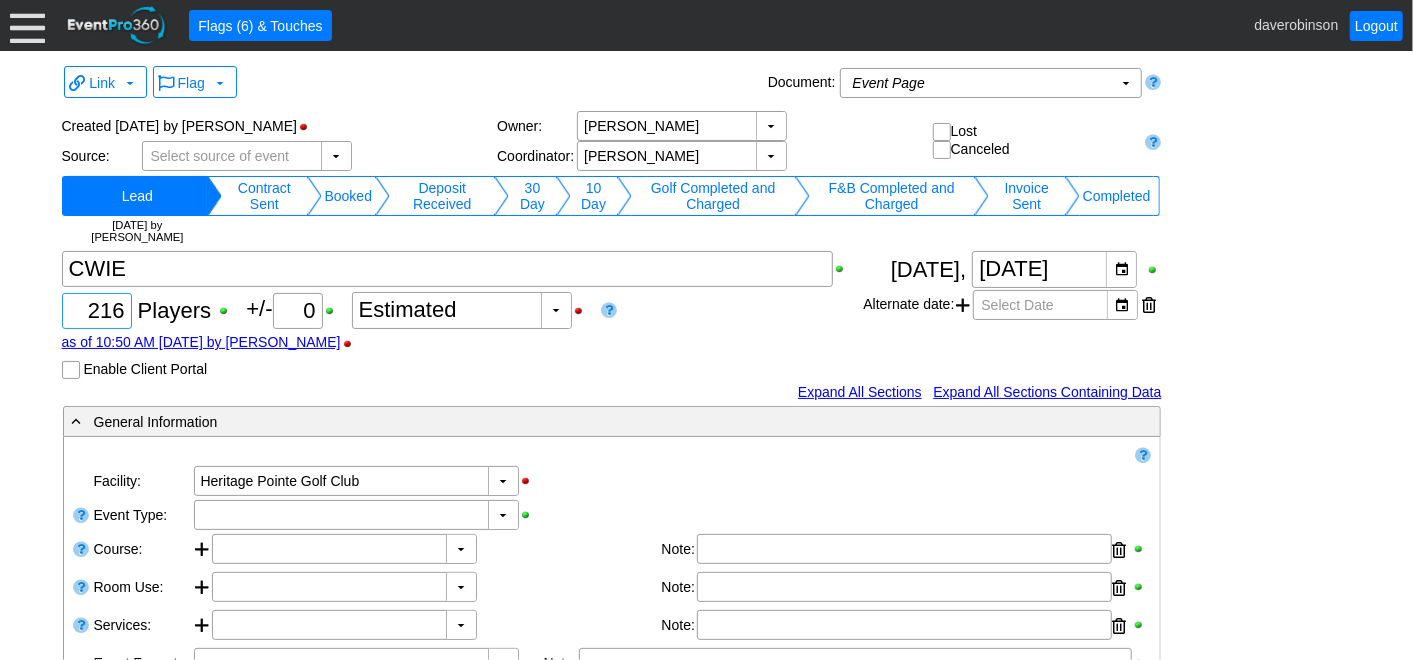 type on "216" 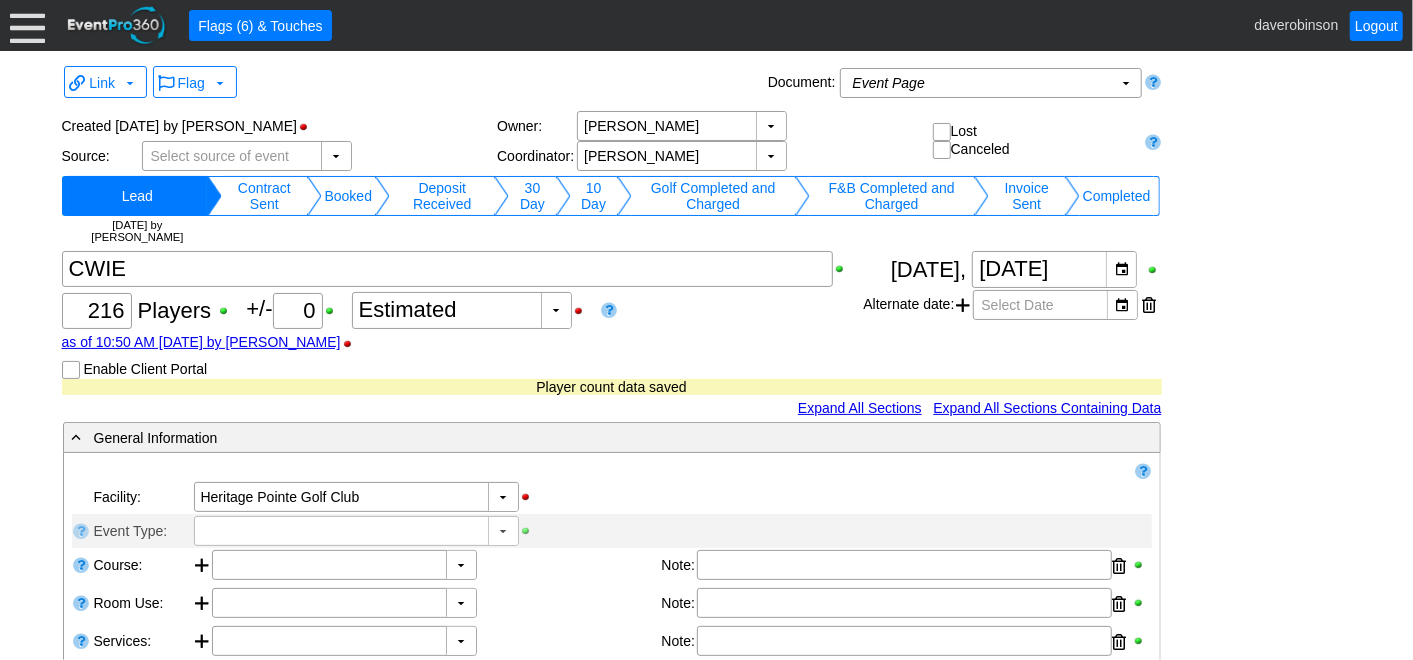 scroll, scrollTop: 111, scrollLeft: 0, axis: vertical 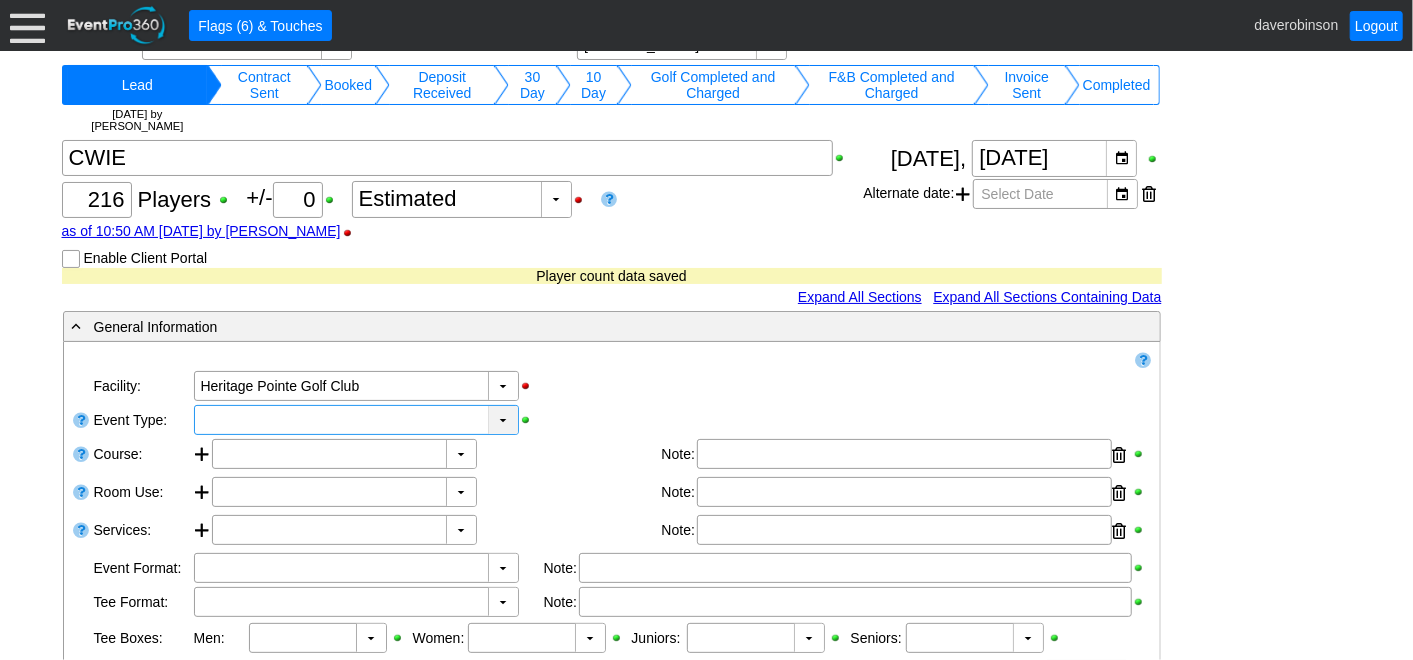 click on "▼" at bounding box center [503, 420] 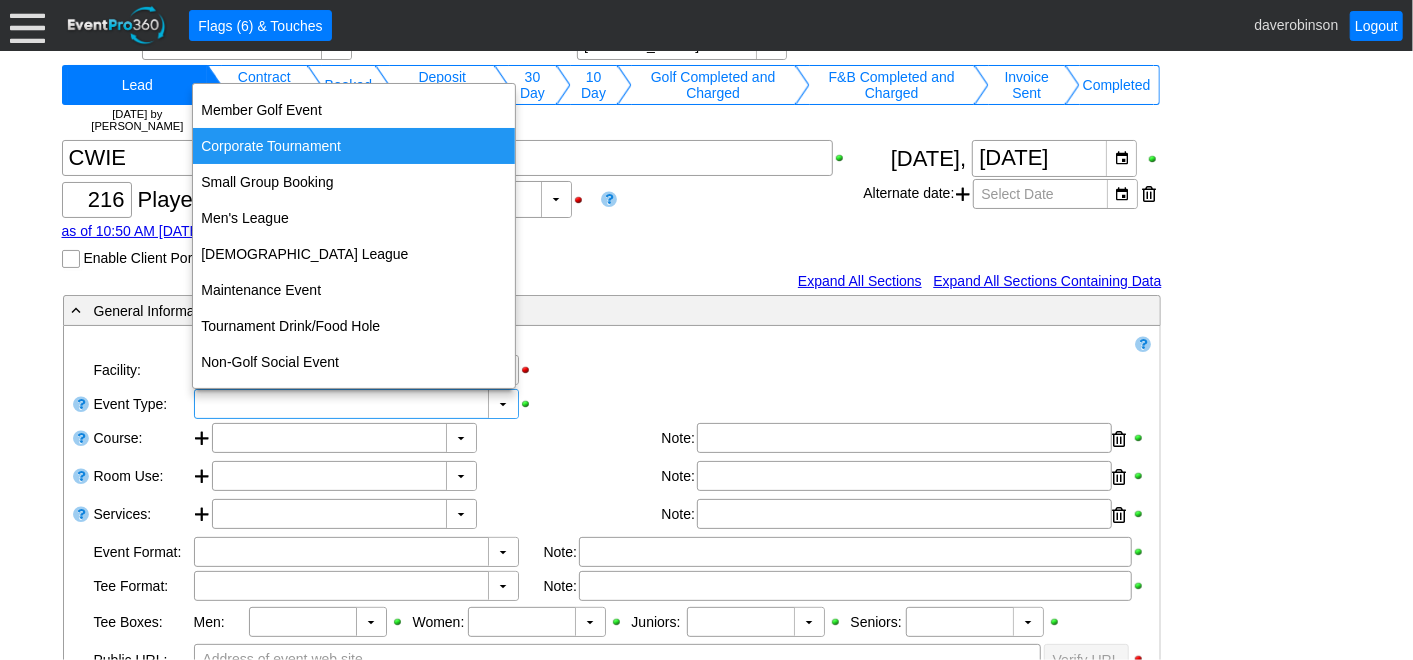 click on "Corporate Tournament" at bounding box center [354, 146] 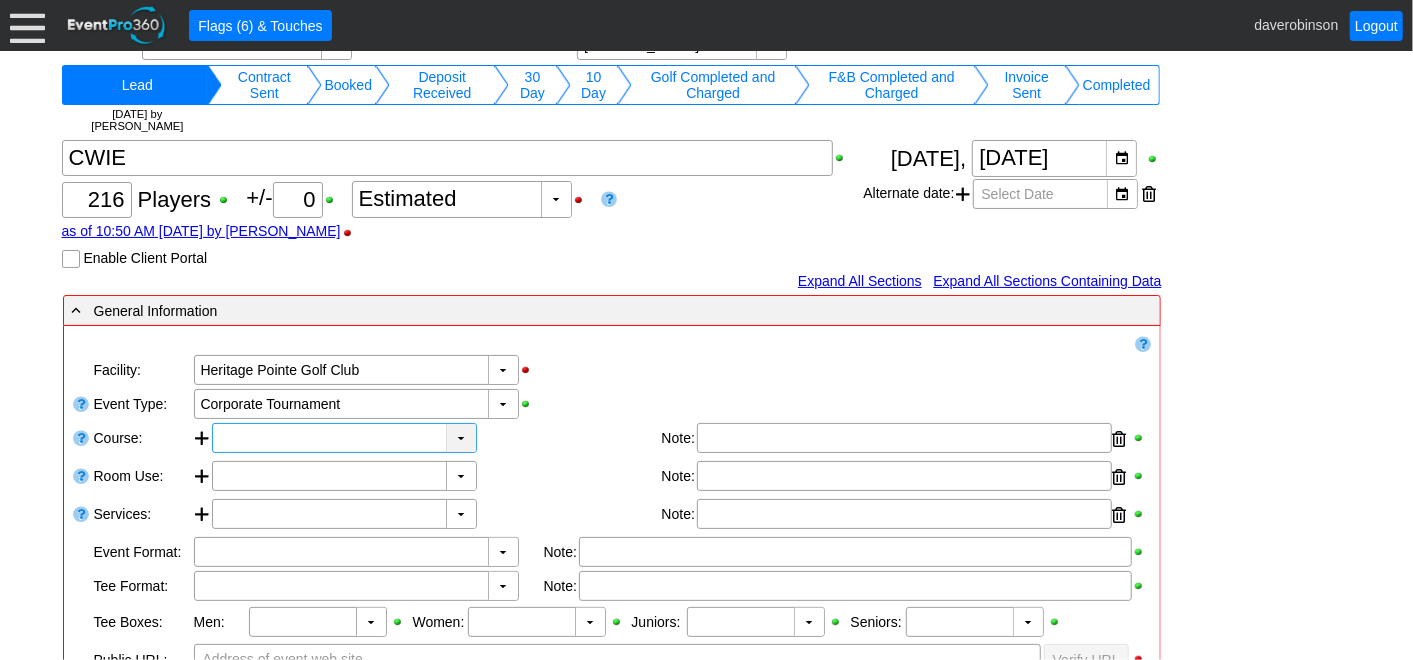click on "▼" at bounding box center [461, 438] 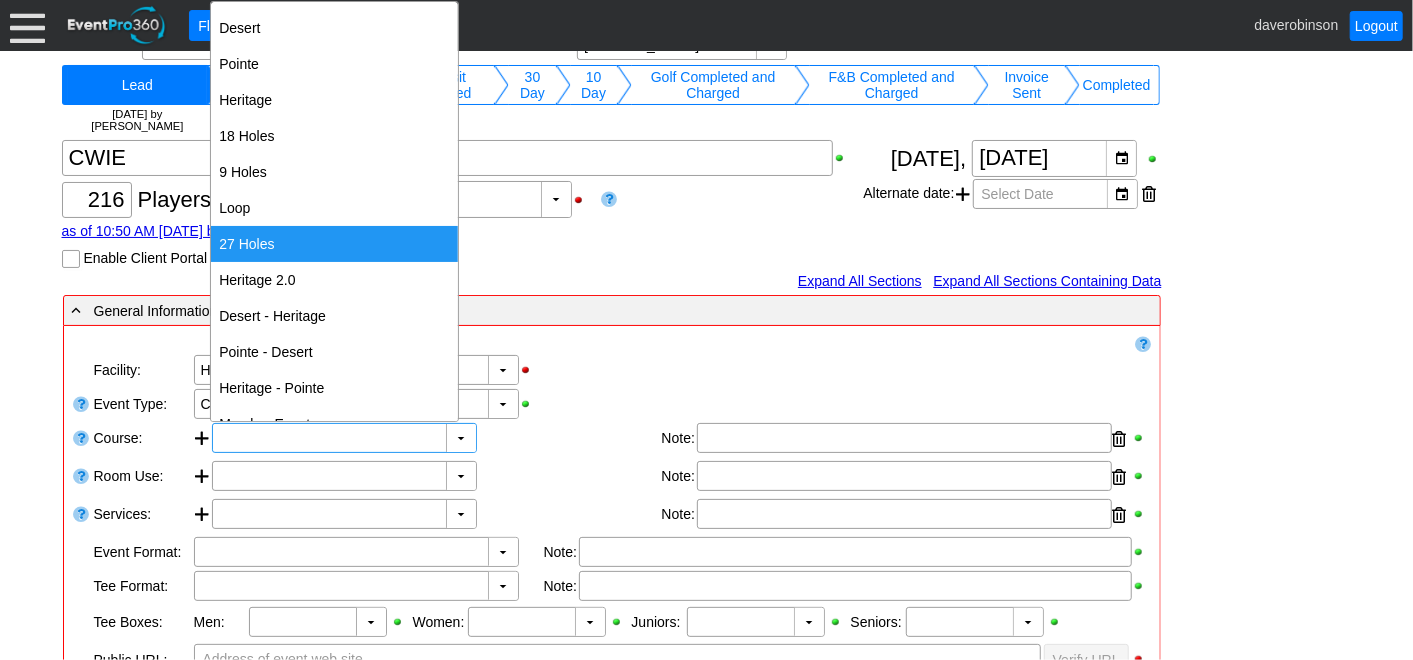 click on "27 Holes" at bounding box center (334, 244) 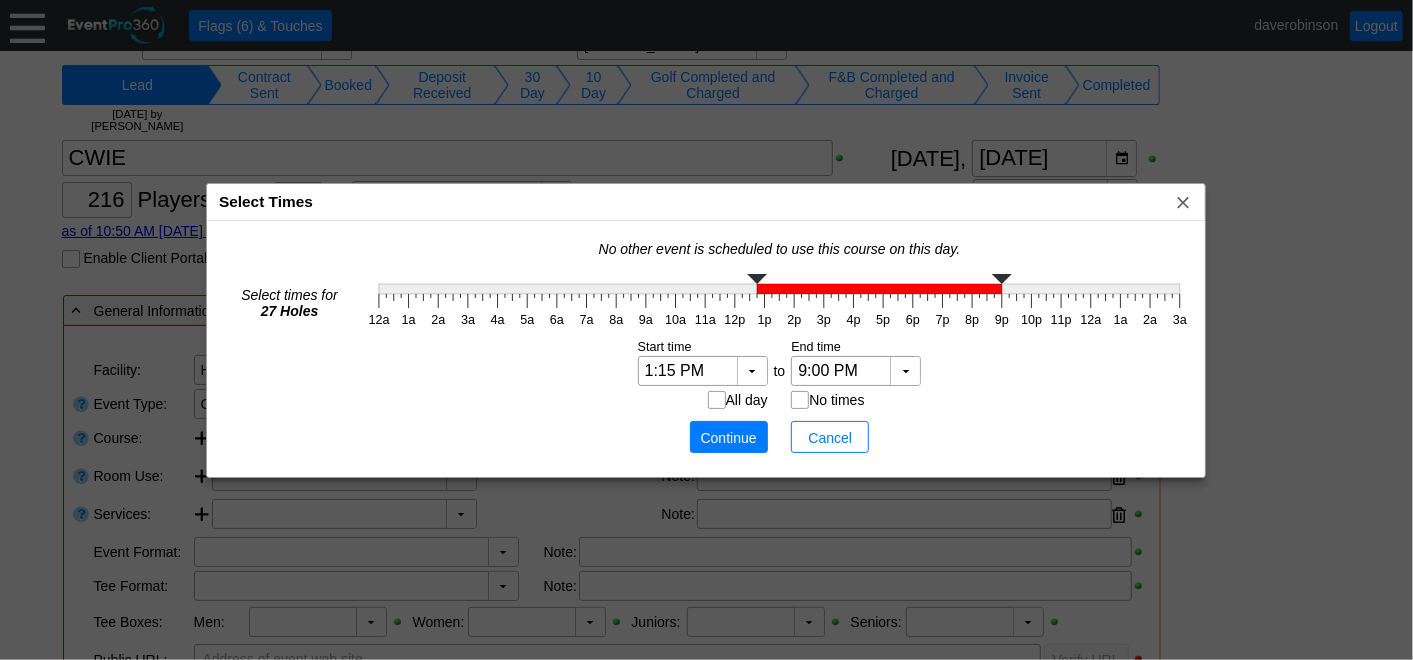 type on "1:30 PM" 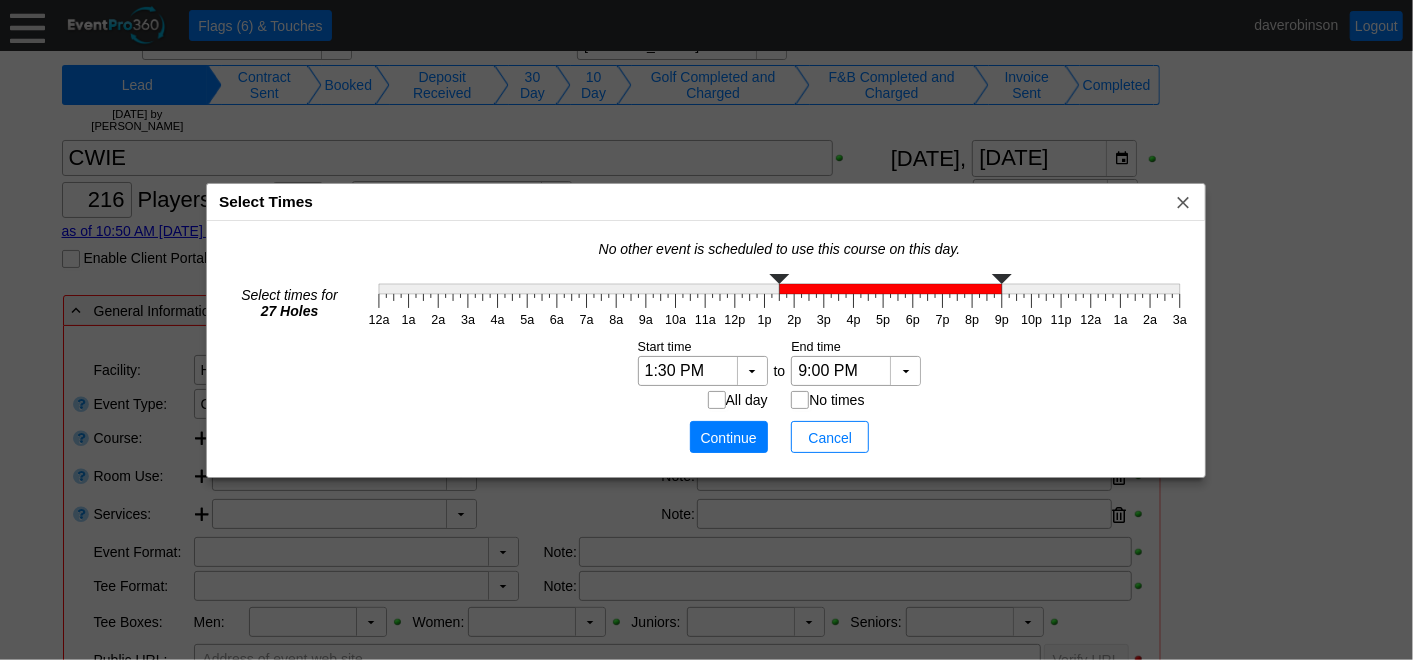 click 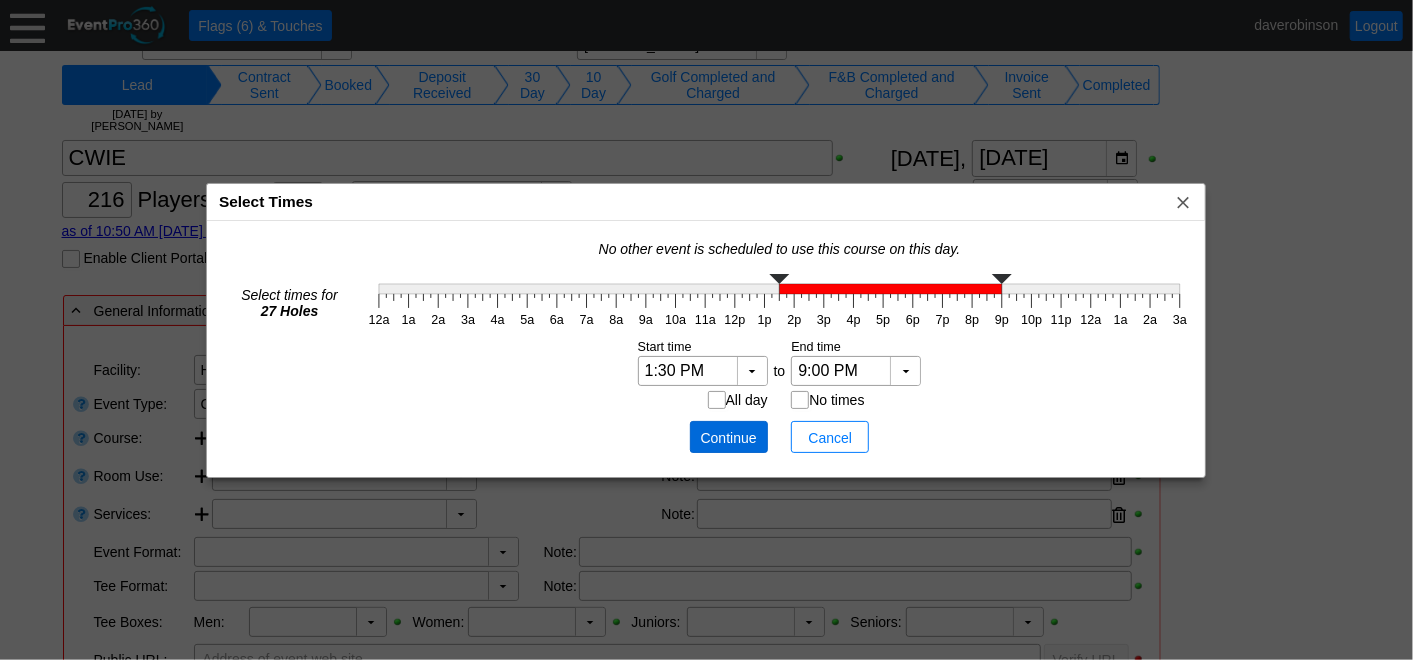 click on "Continue" at bounding box center [729, 438] 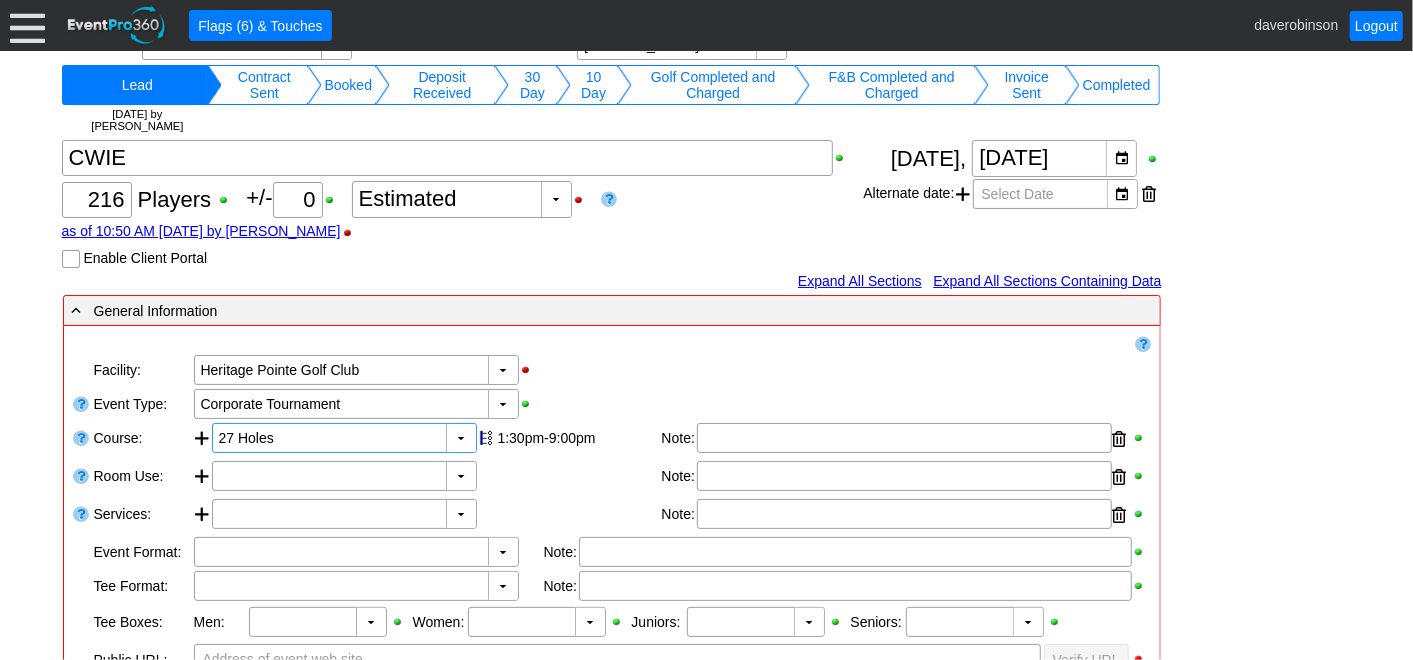 click on "- General Information
▼
Loading....
Remove all highlights
Facility:
▼ Χ Heritage Pointe Golf Club
Event Type:
▼ Χ Corporate Tournament
Course:
▼ Χ 27 Holes
1:30pm-9:00pm
Select time" at bounding box center [707, 757] 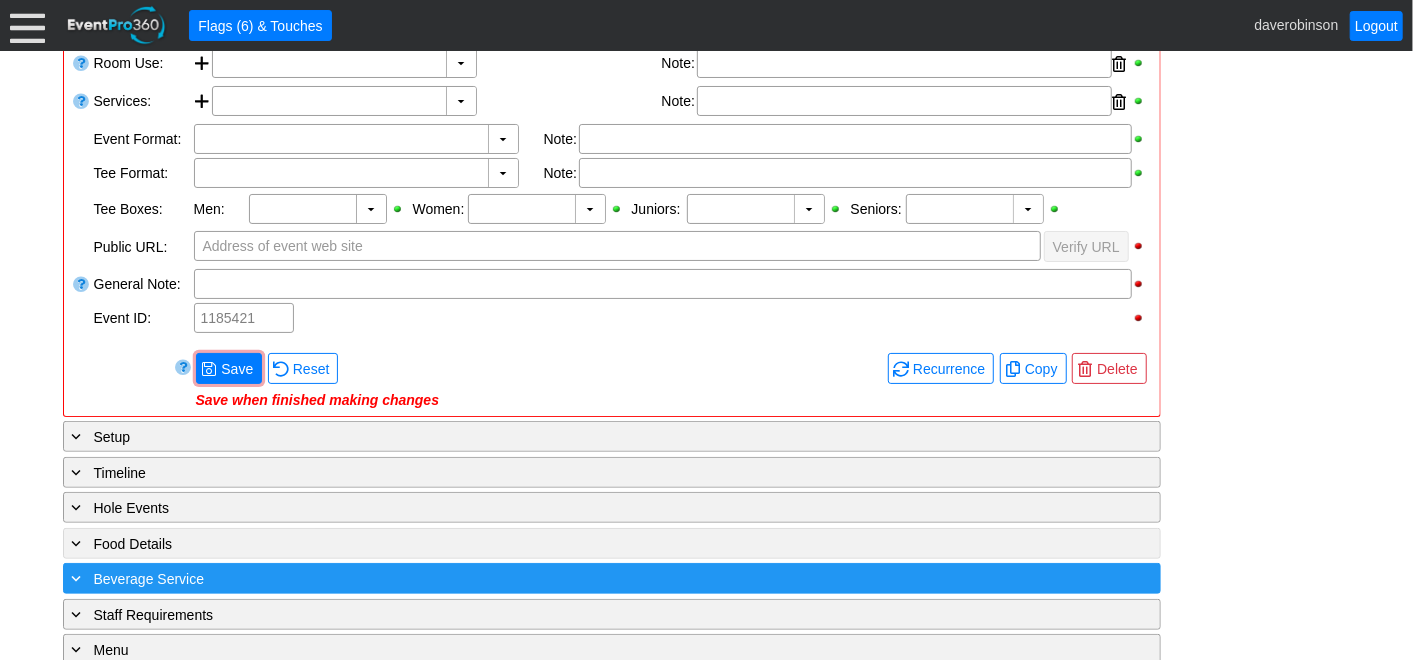 scroll, scrollTop: 555, scrollLeft: 0, axis: vertical 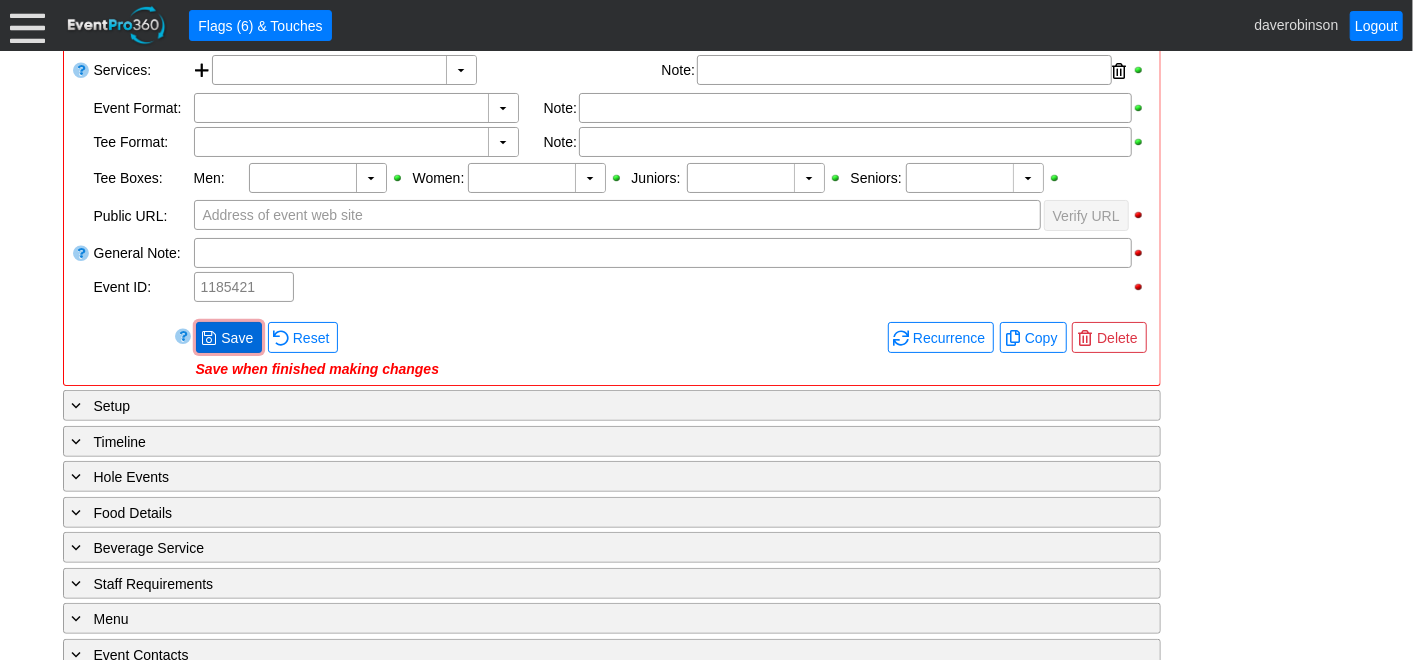 click on "Save" at bounding box center [237, 338] 